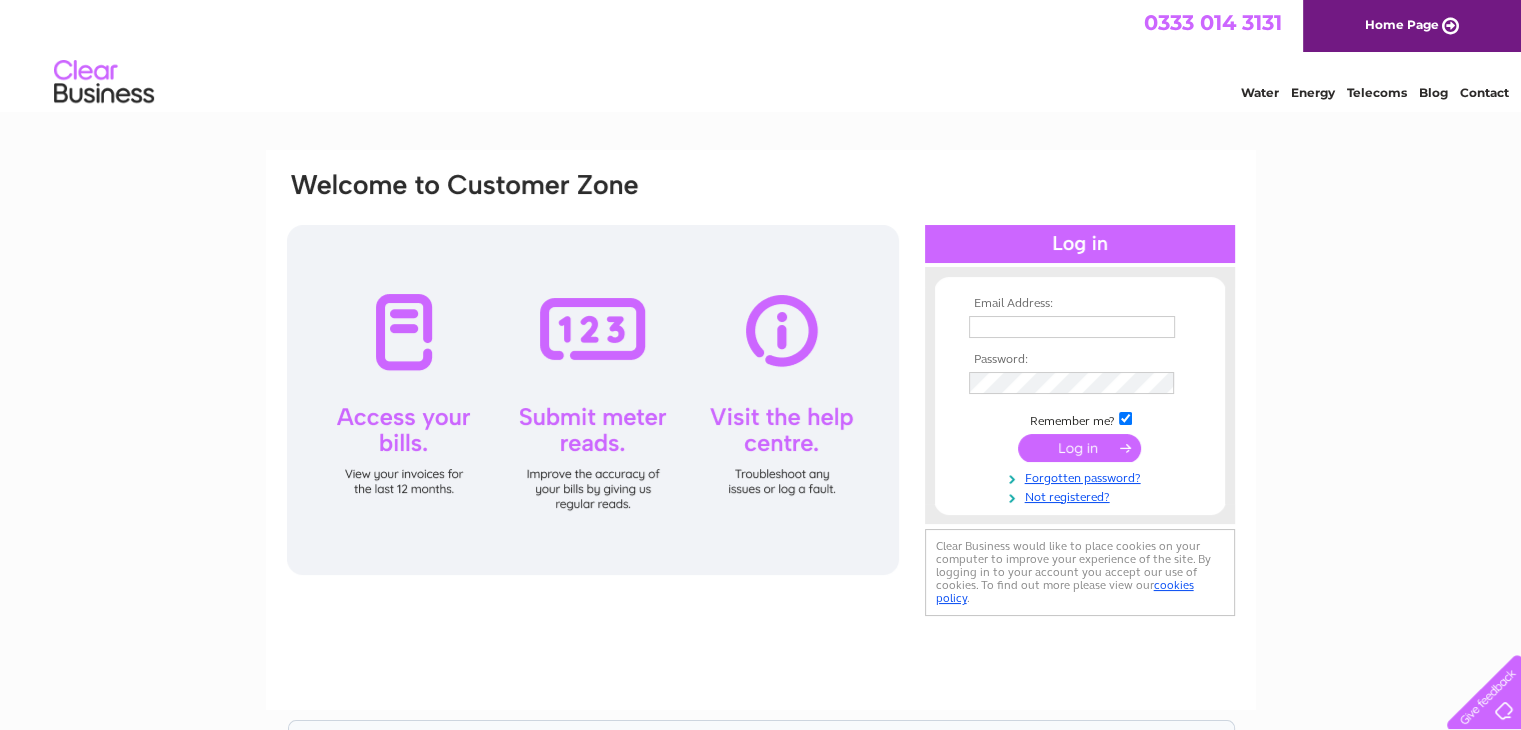 scroll, scrollTop: 0, scrollLeft: 0, axis: both 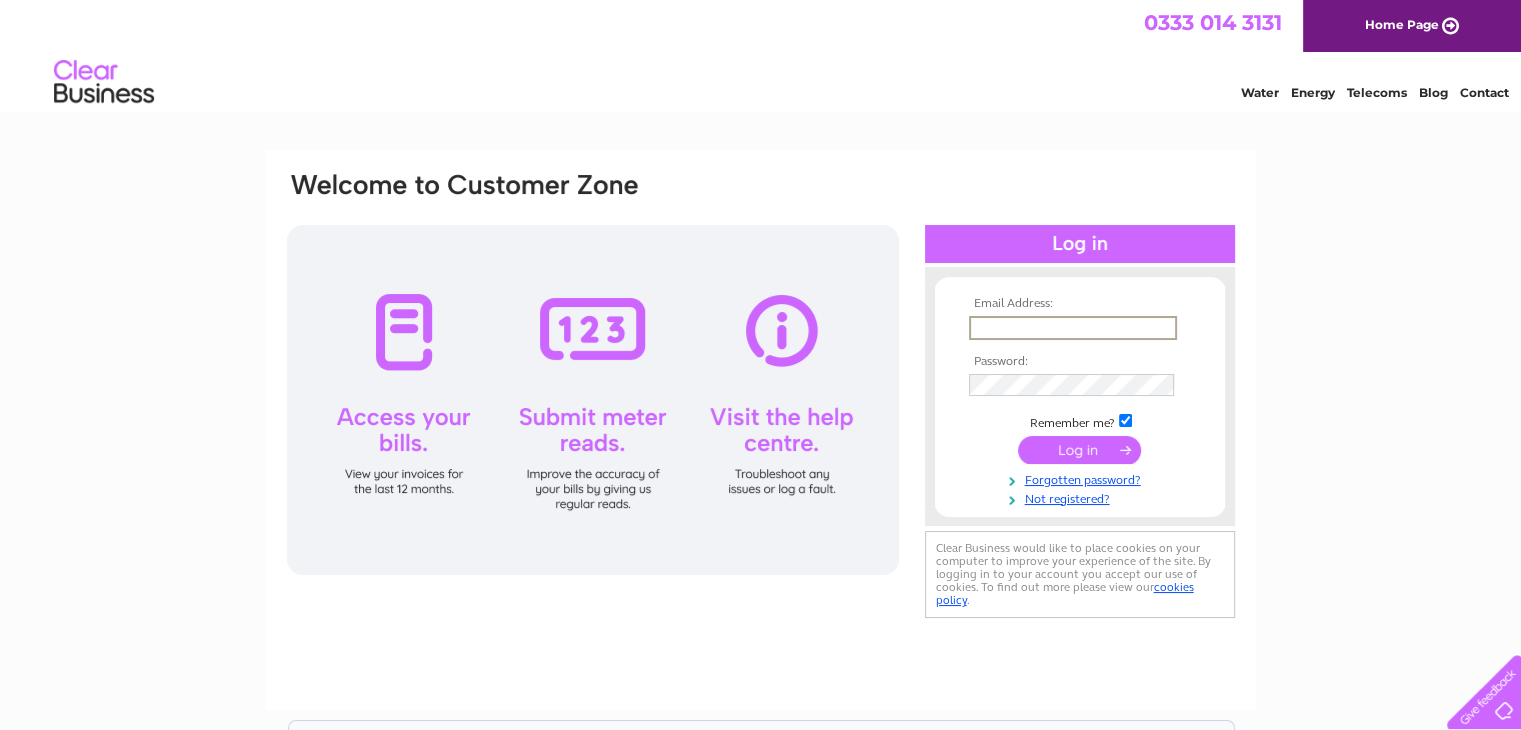 click at bounding box center [1073, 328] 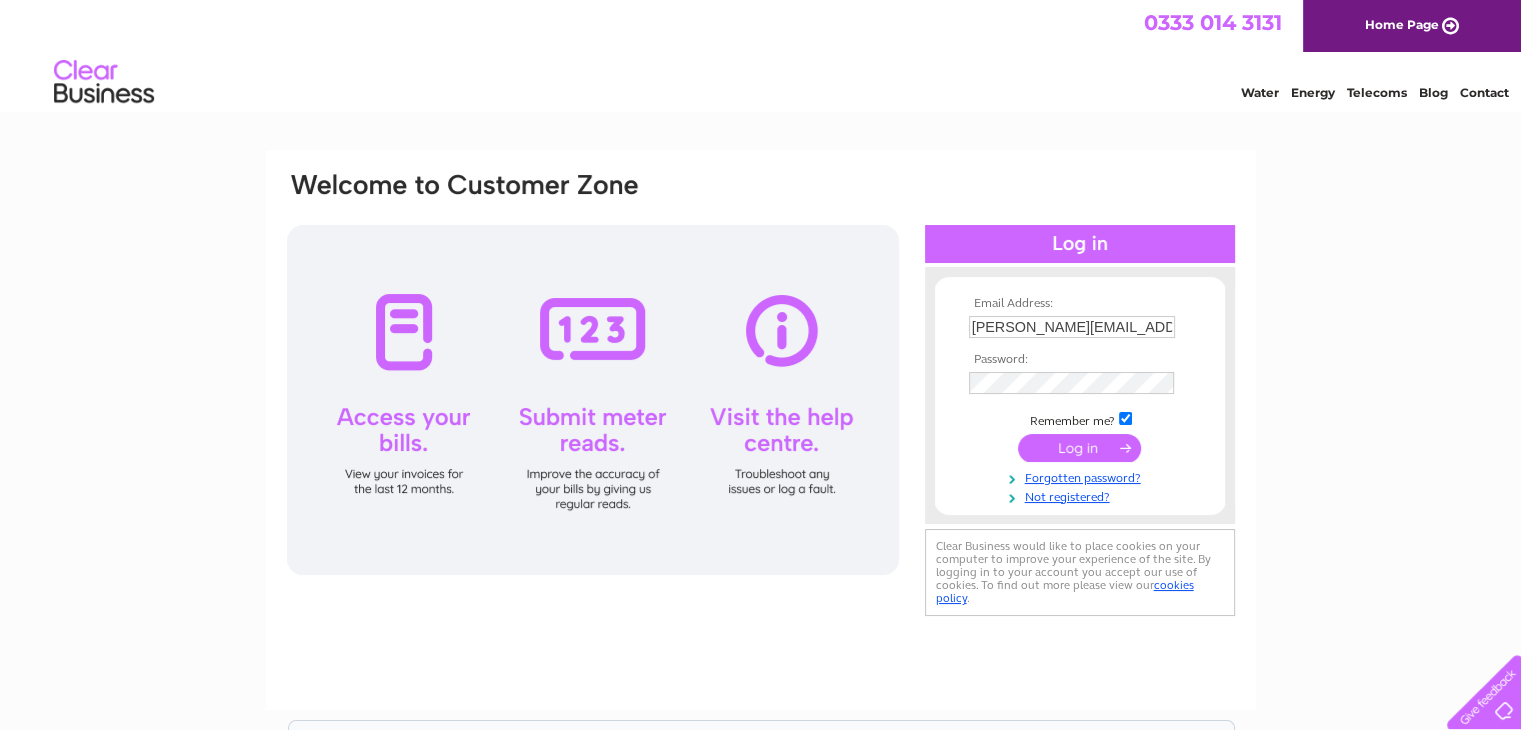 click at bounding box center [1079, 448] 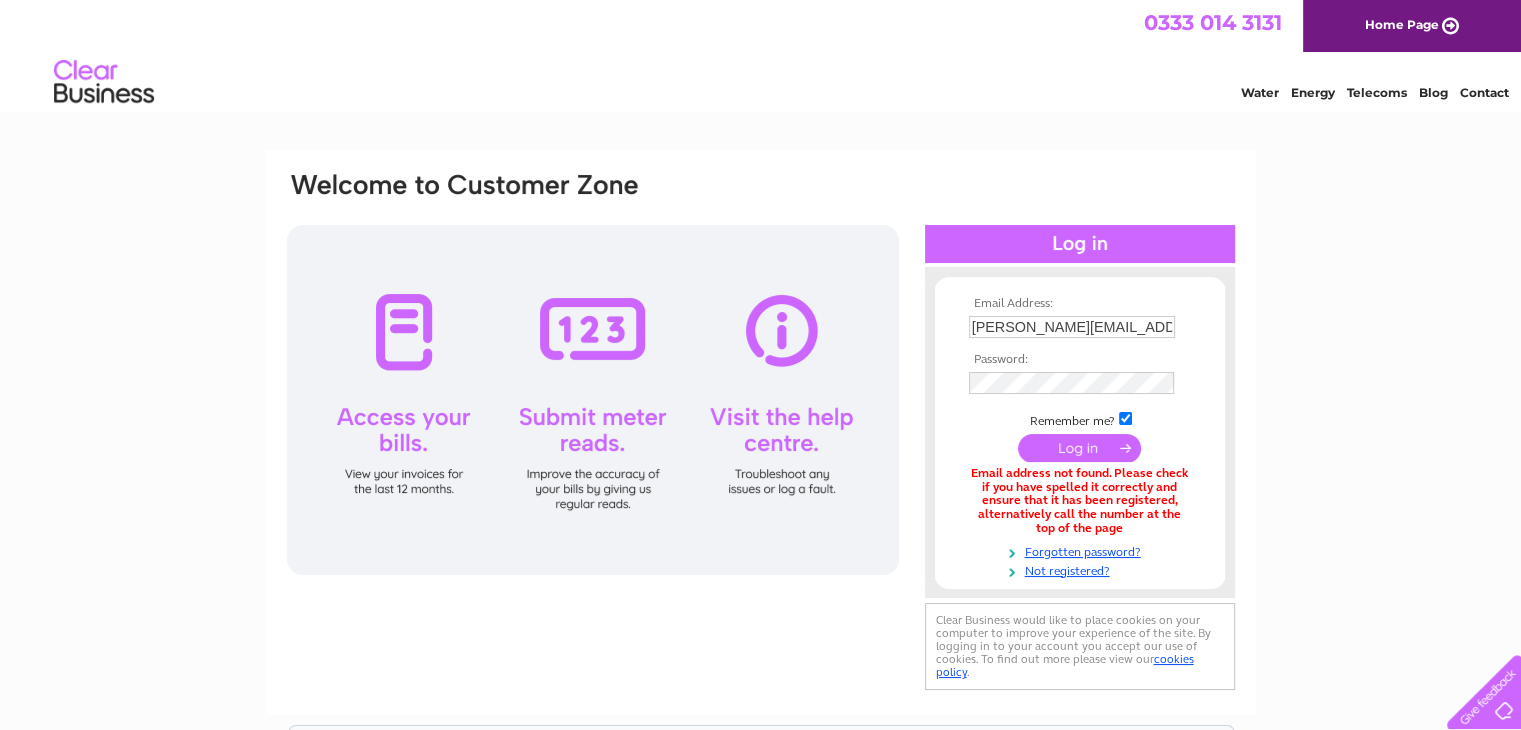 scroll, scrollTop: 0, scrollLeft: 0, axis: both 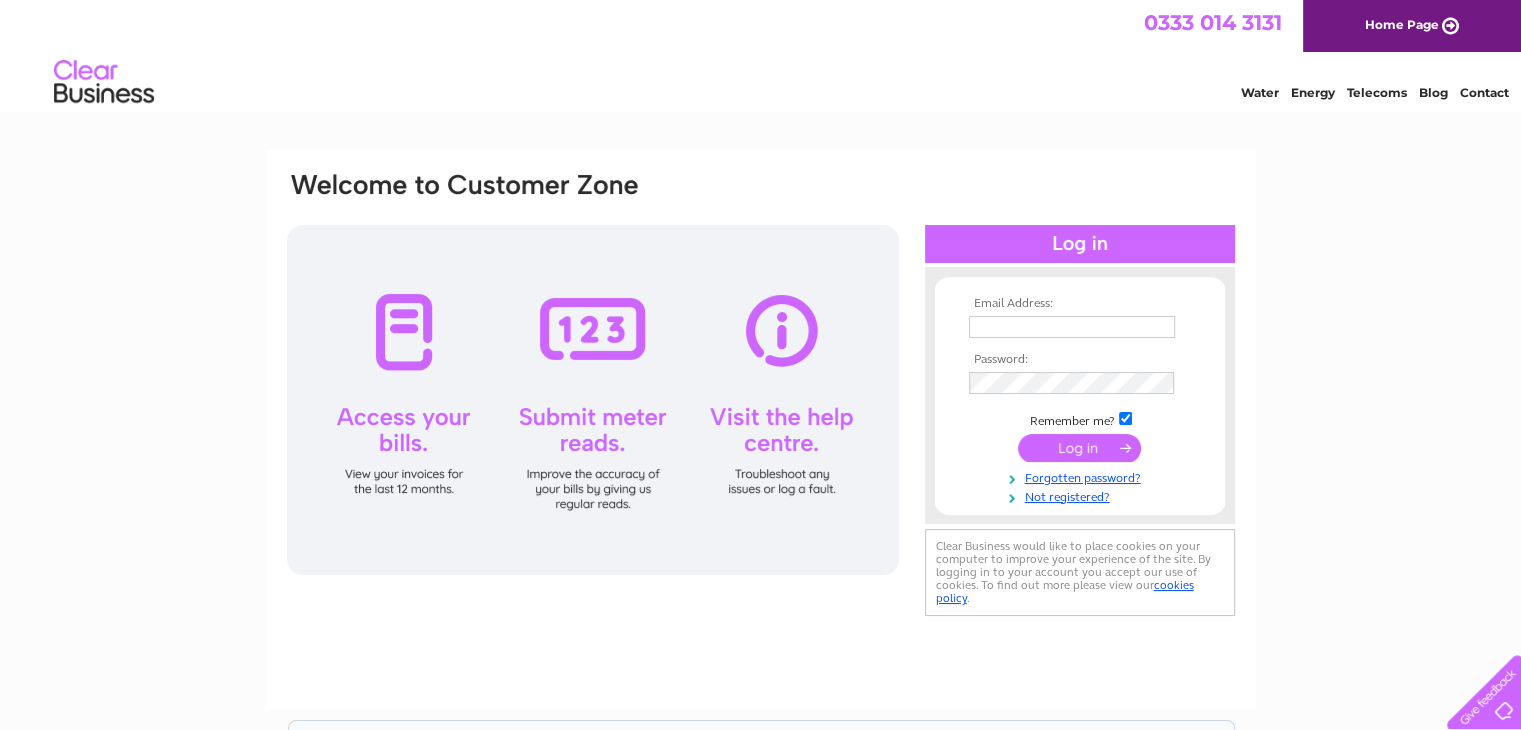 type on "[PERSON_NAME][EMAIL_ADDRESS][DOMAIN_NAME]" 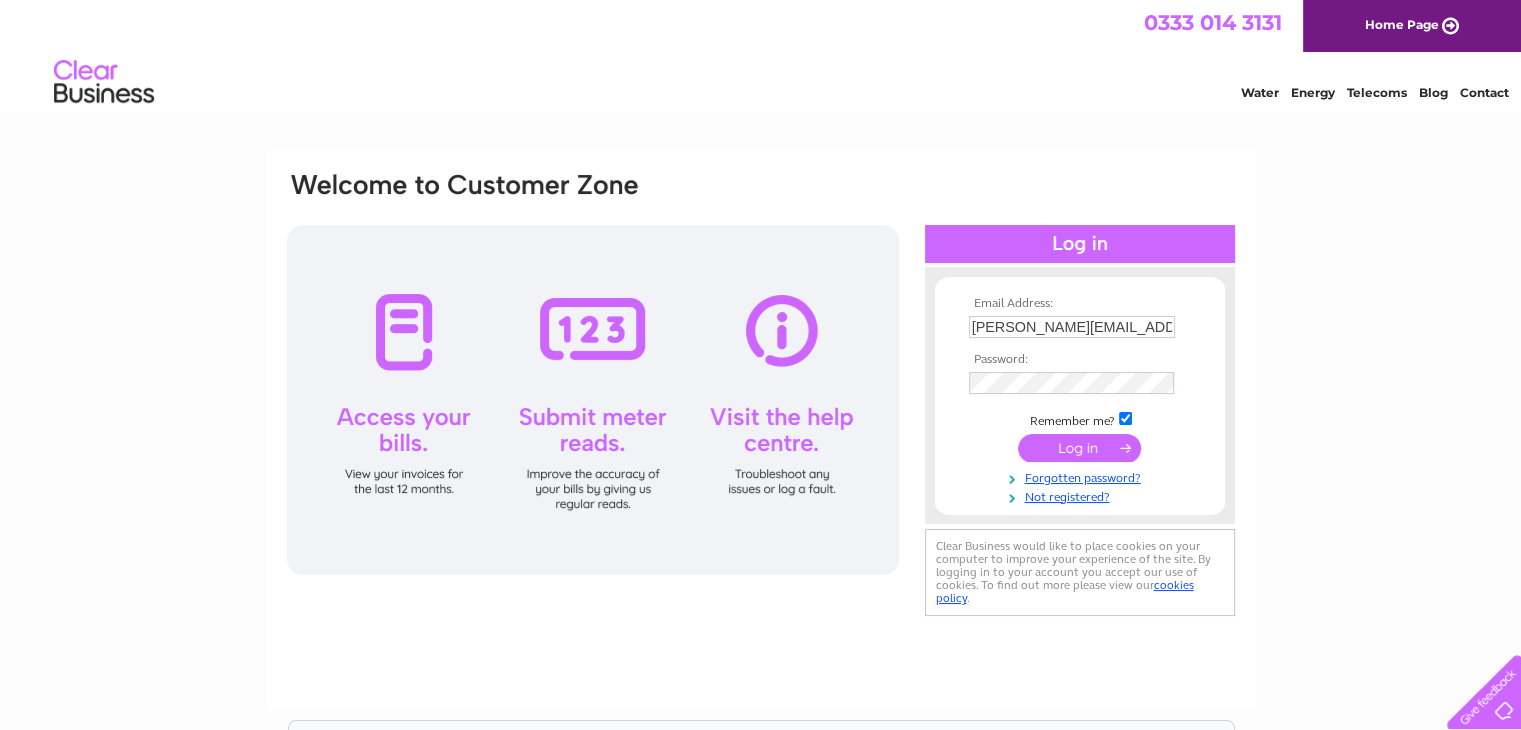 click at bounding box center [1125, 418] 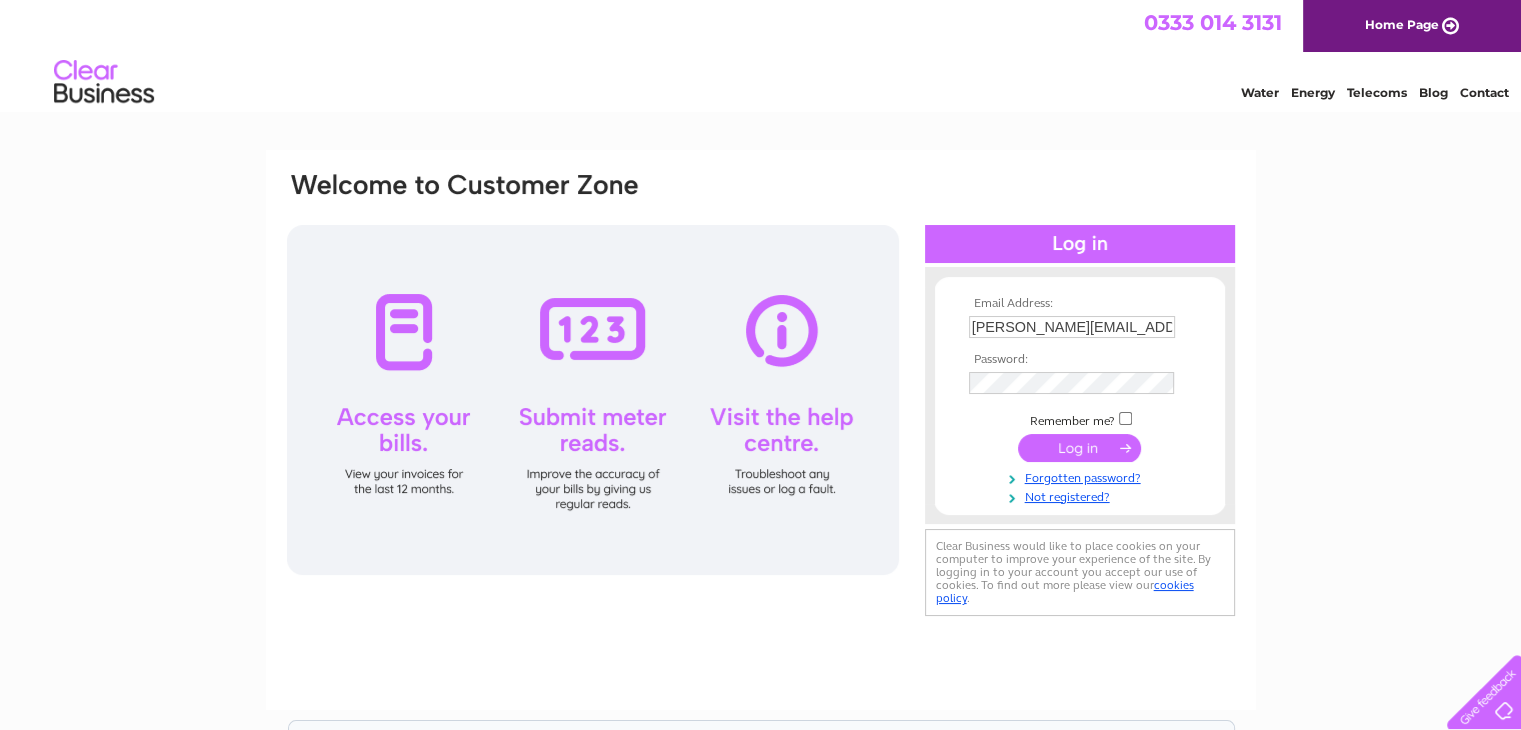 click at bounding box center (1079, 448) 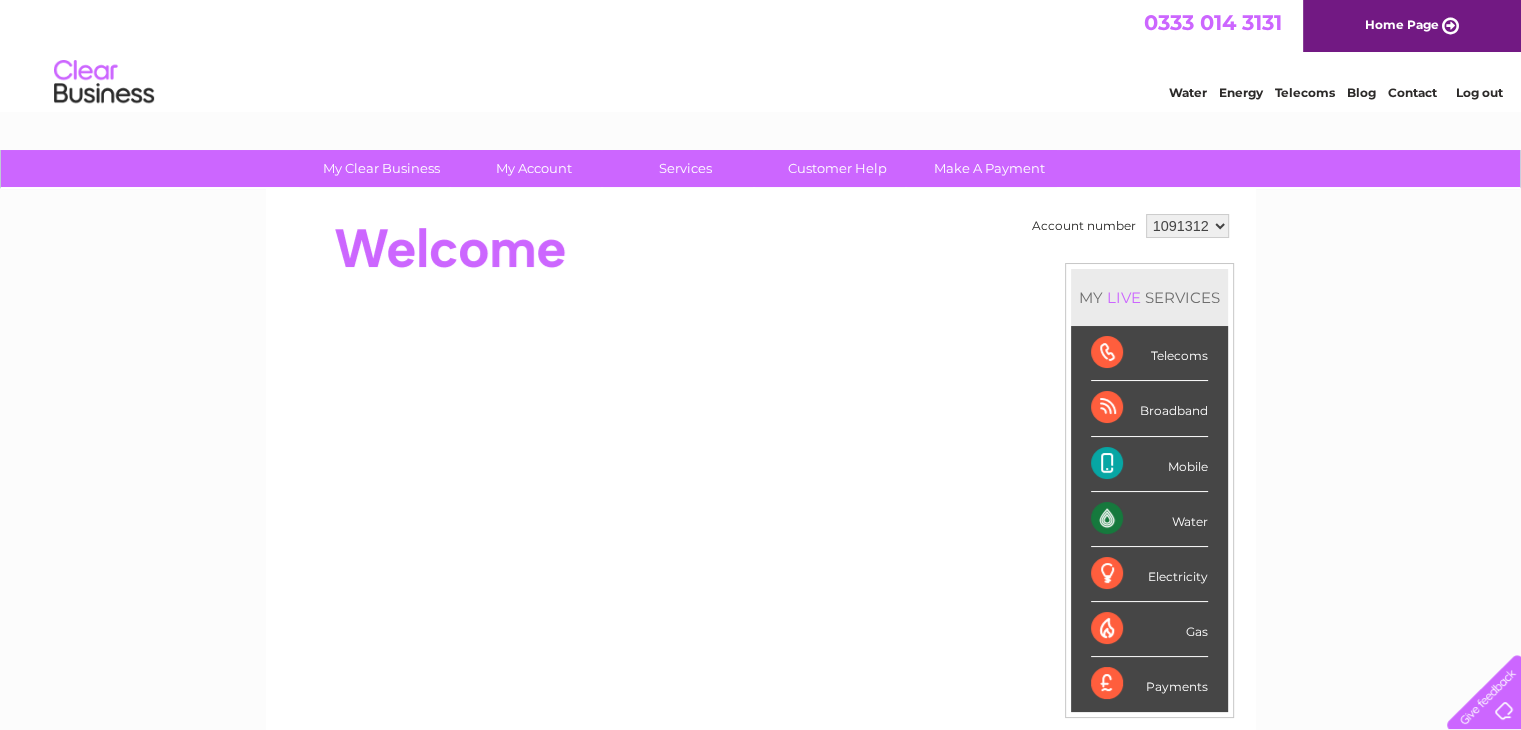 scroll, scrollTop: 0, scrollLeft: 0, axis: both 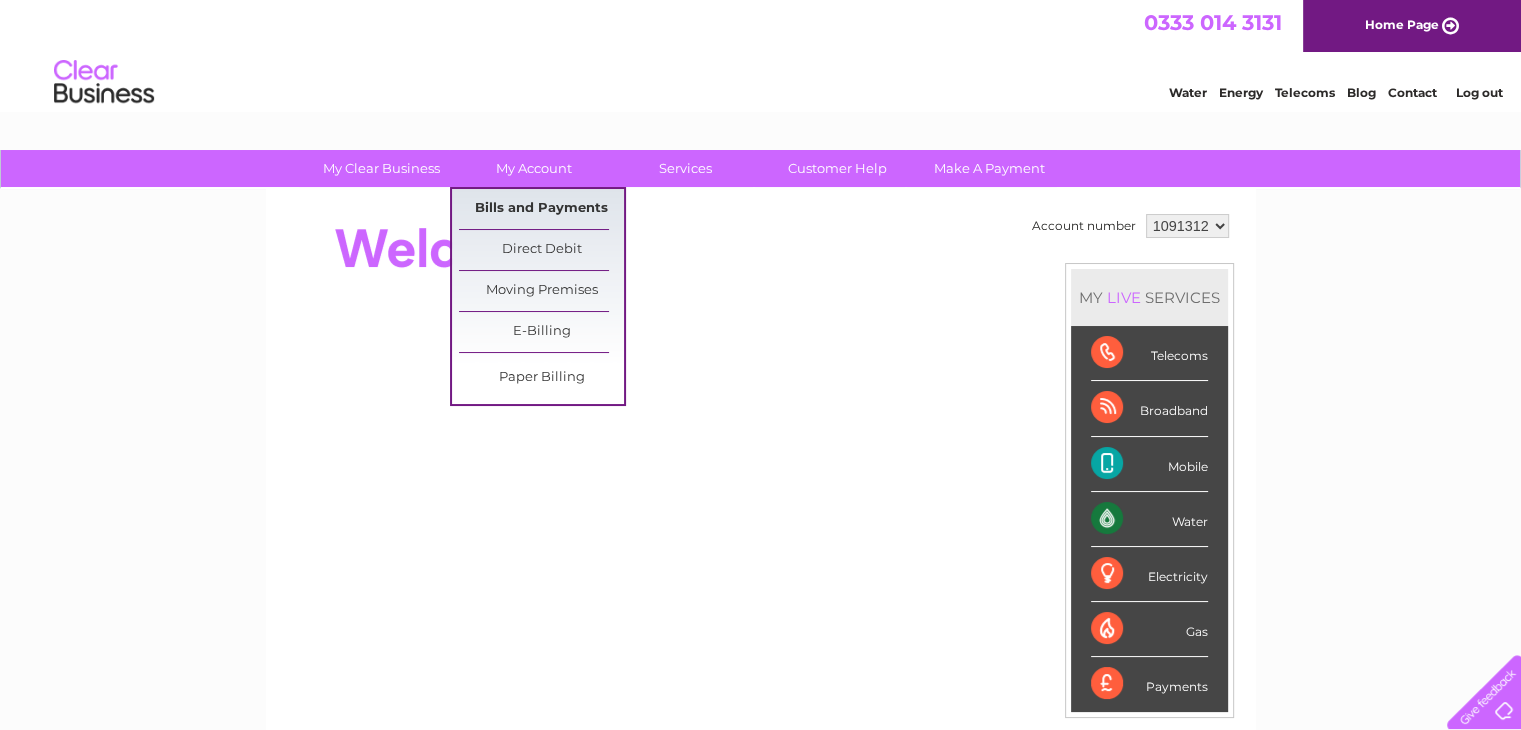 click on "Bills and Payments" at bounding box center (541, 209) 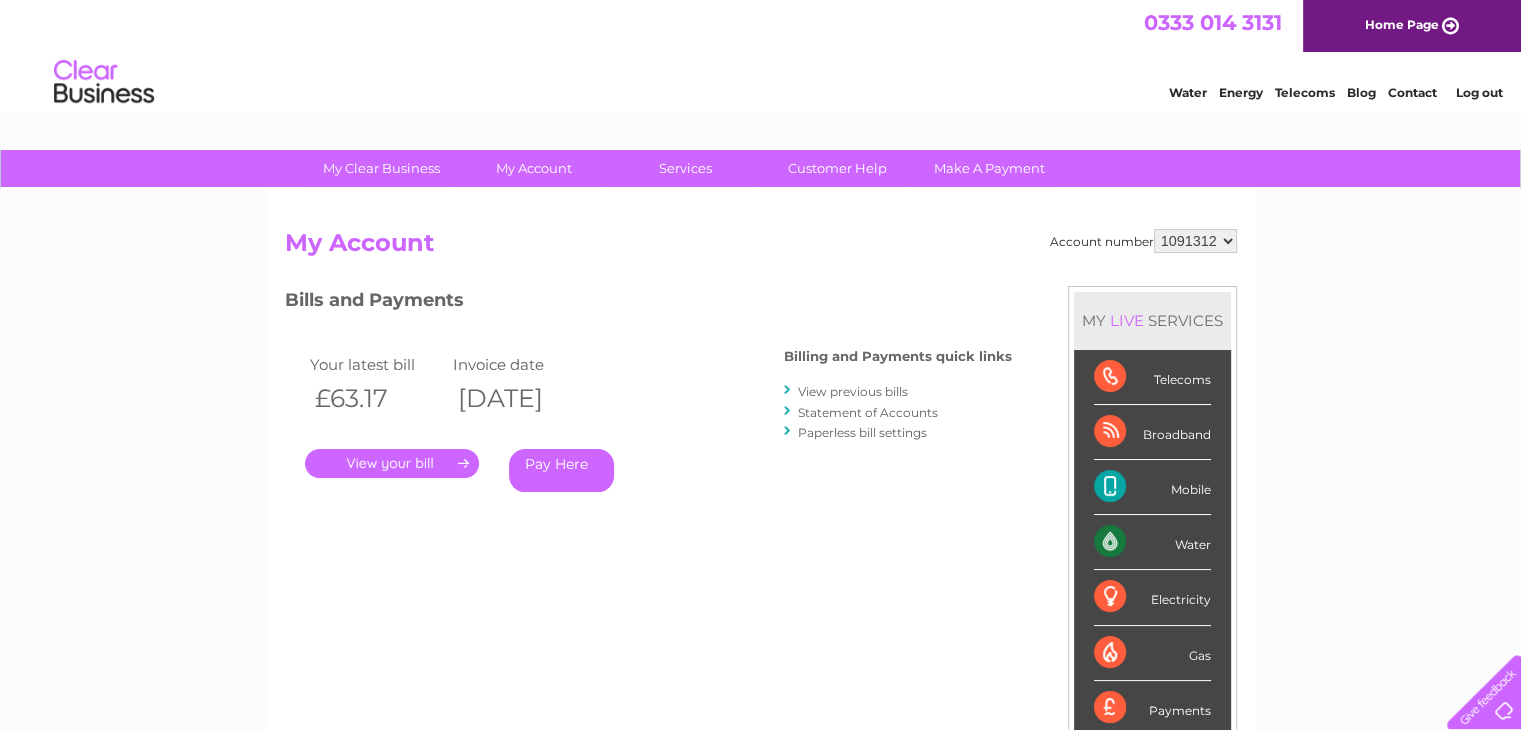 scroll, scrollTop: 0, scrollLeft: 0, axis: both 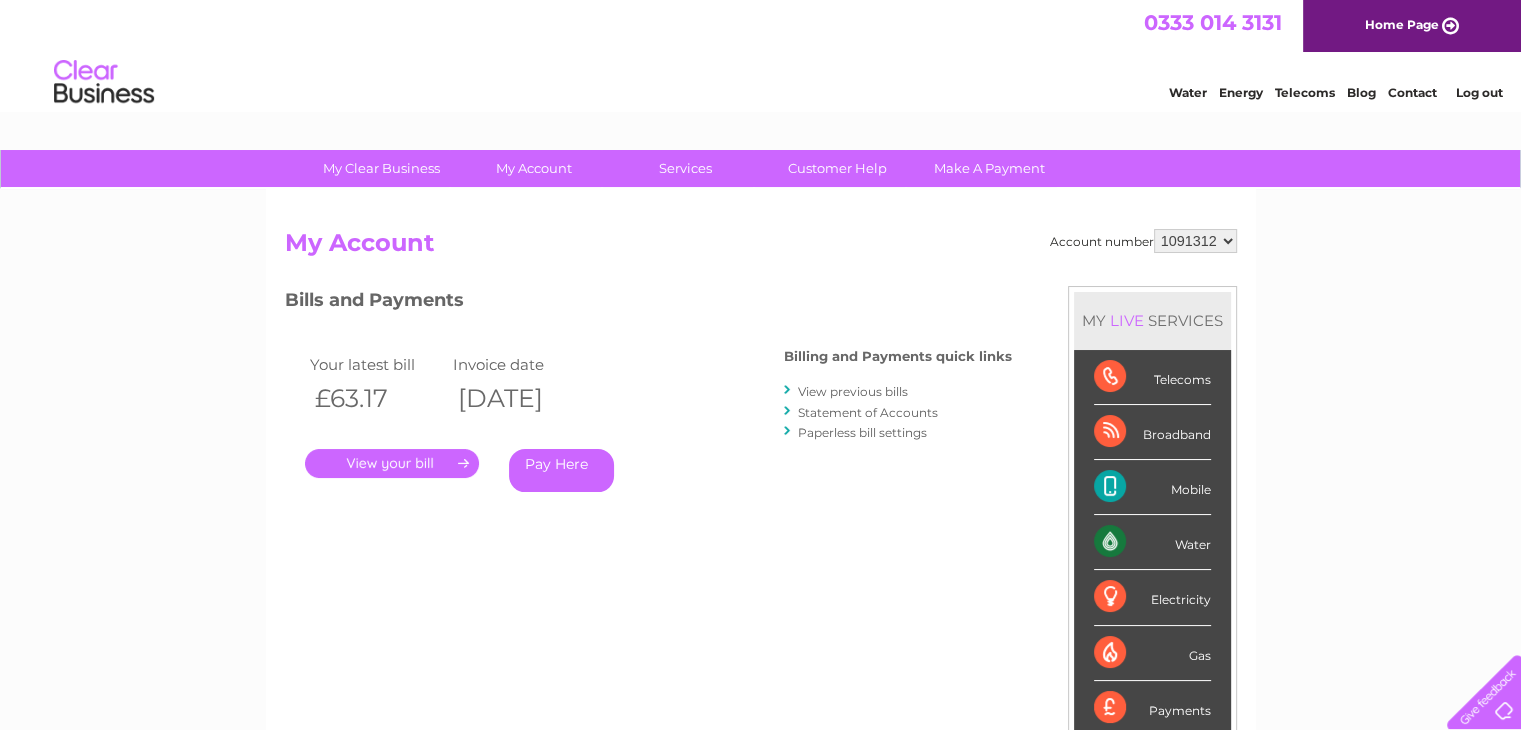 click on "View previous bills" at bounding box center [853, 391] 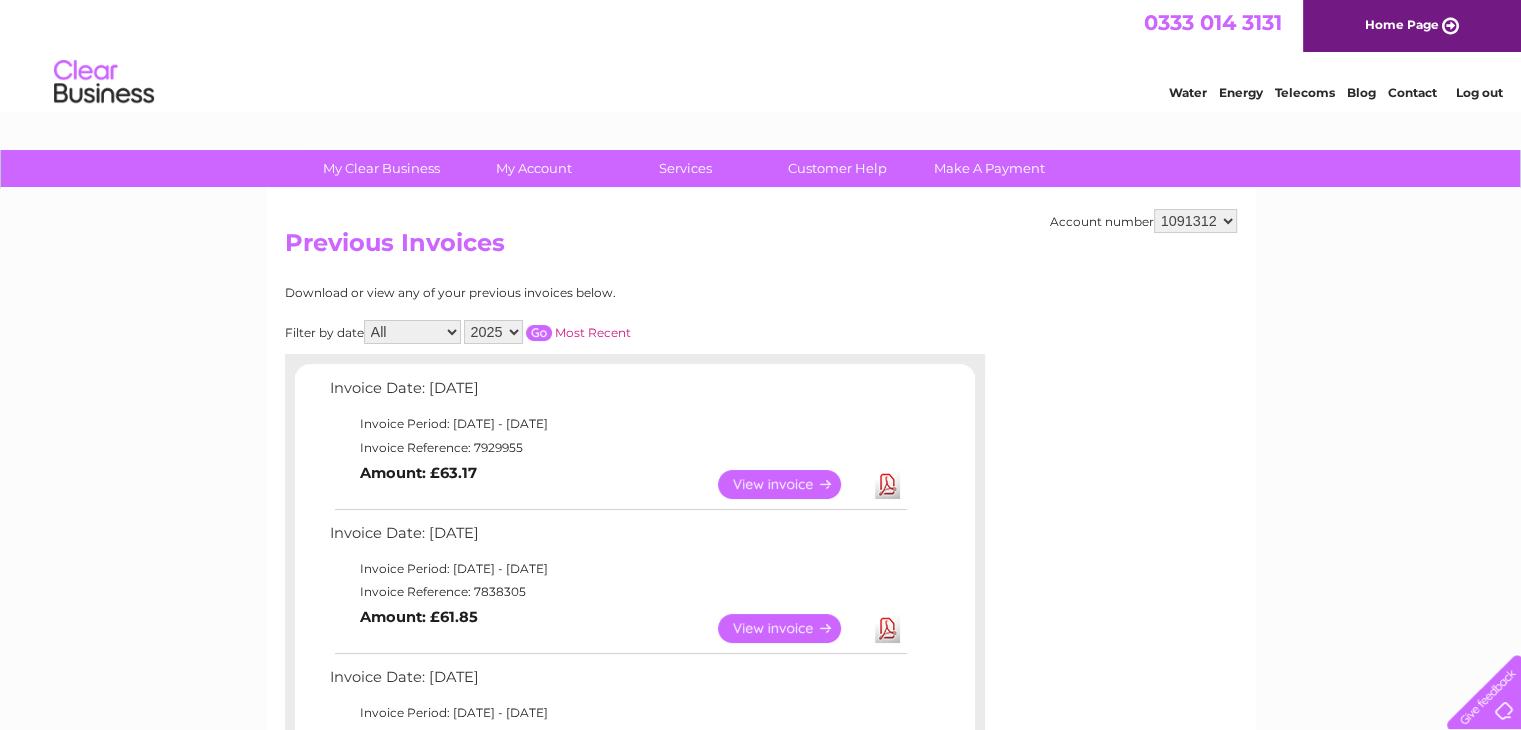 scroll, scrollTop: 0, scrollLeft: 0, axis: both 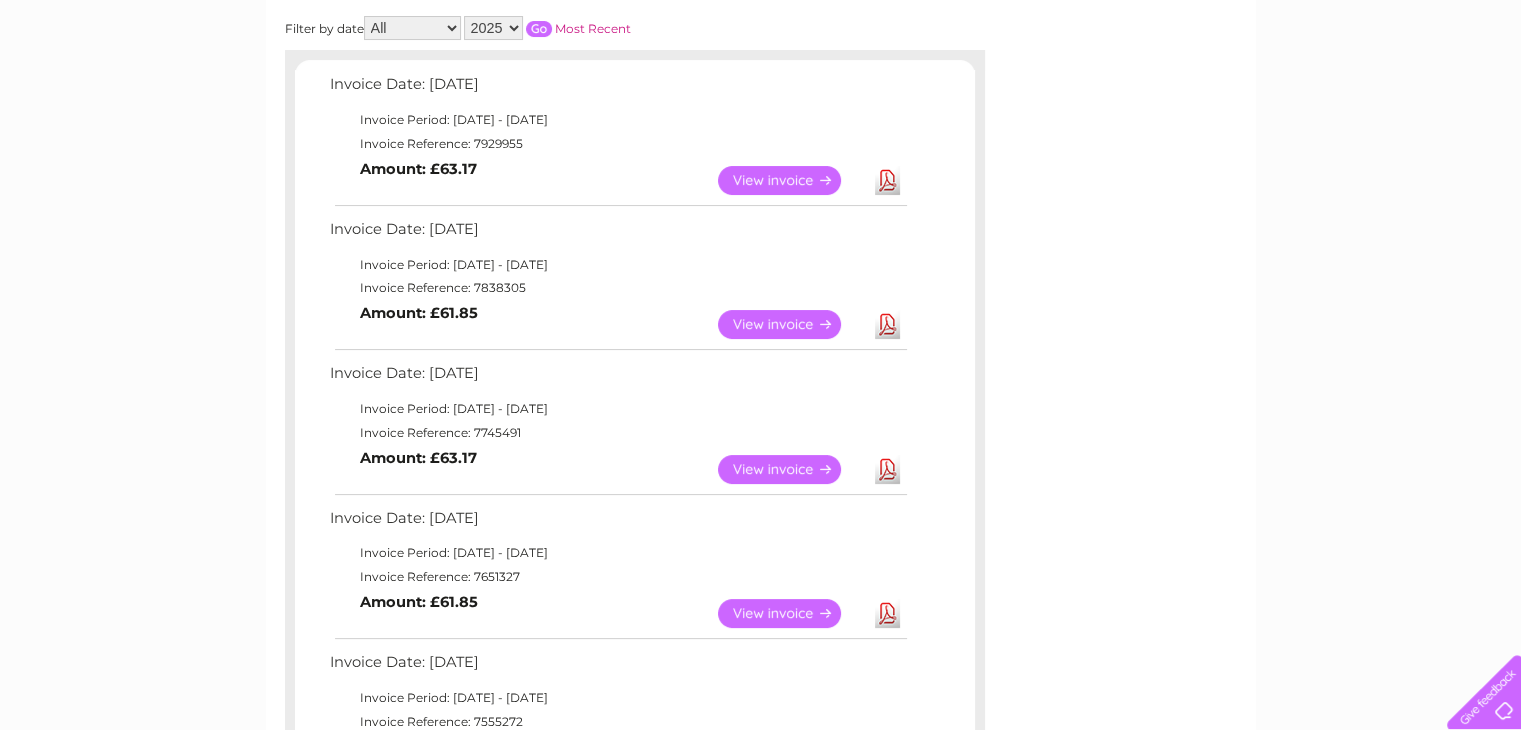 click on "View" at bounding box center [791, 613] 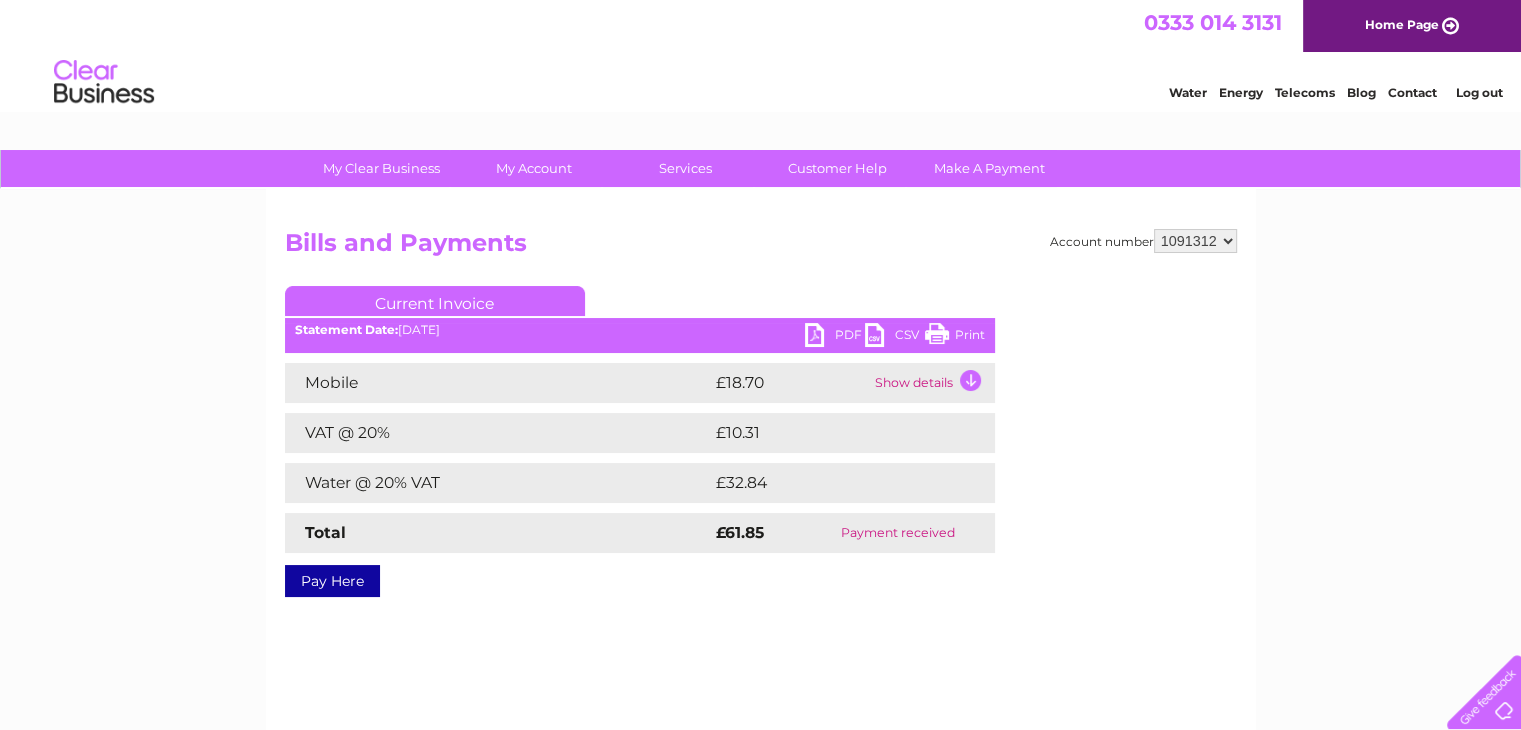 scroll, scrollTop: 0, scrollLeft: 0, axis: both 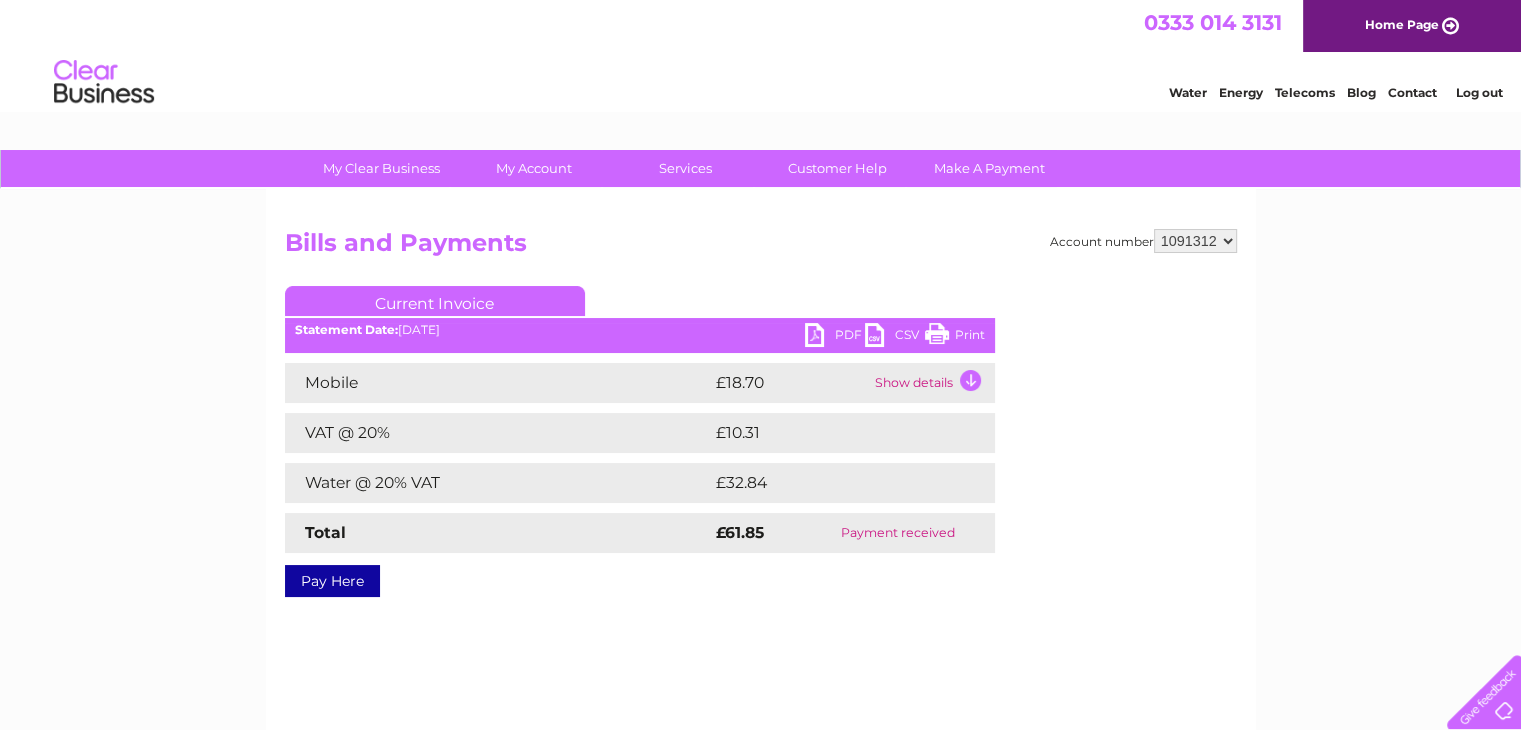 click on "PDF" at bounding box center [835, 337] 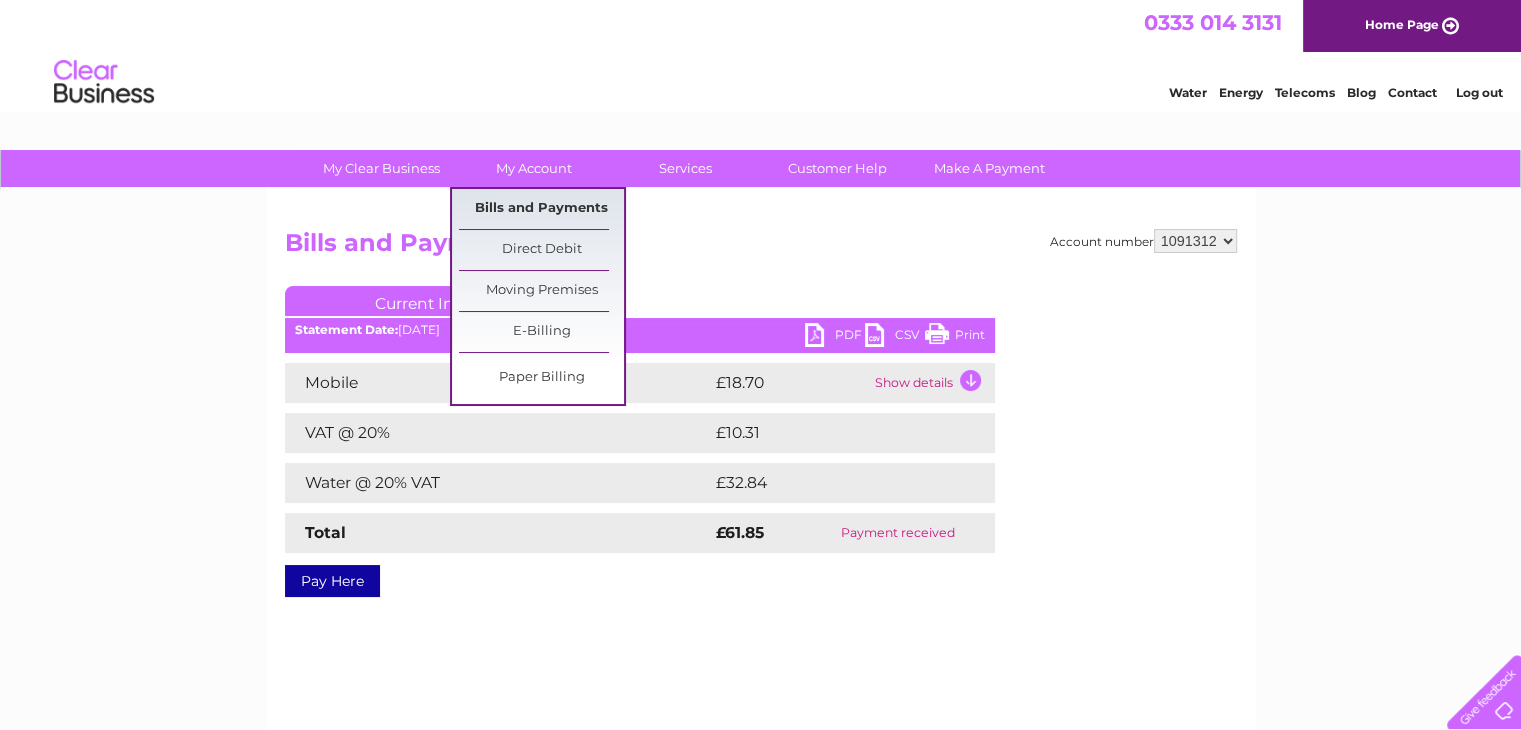 click on "Bills and Payments" at bounding box center (541, 209) 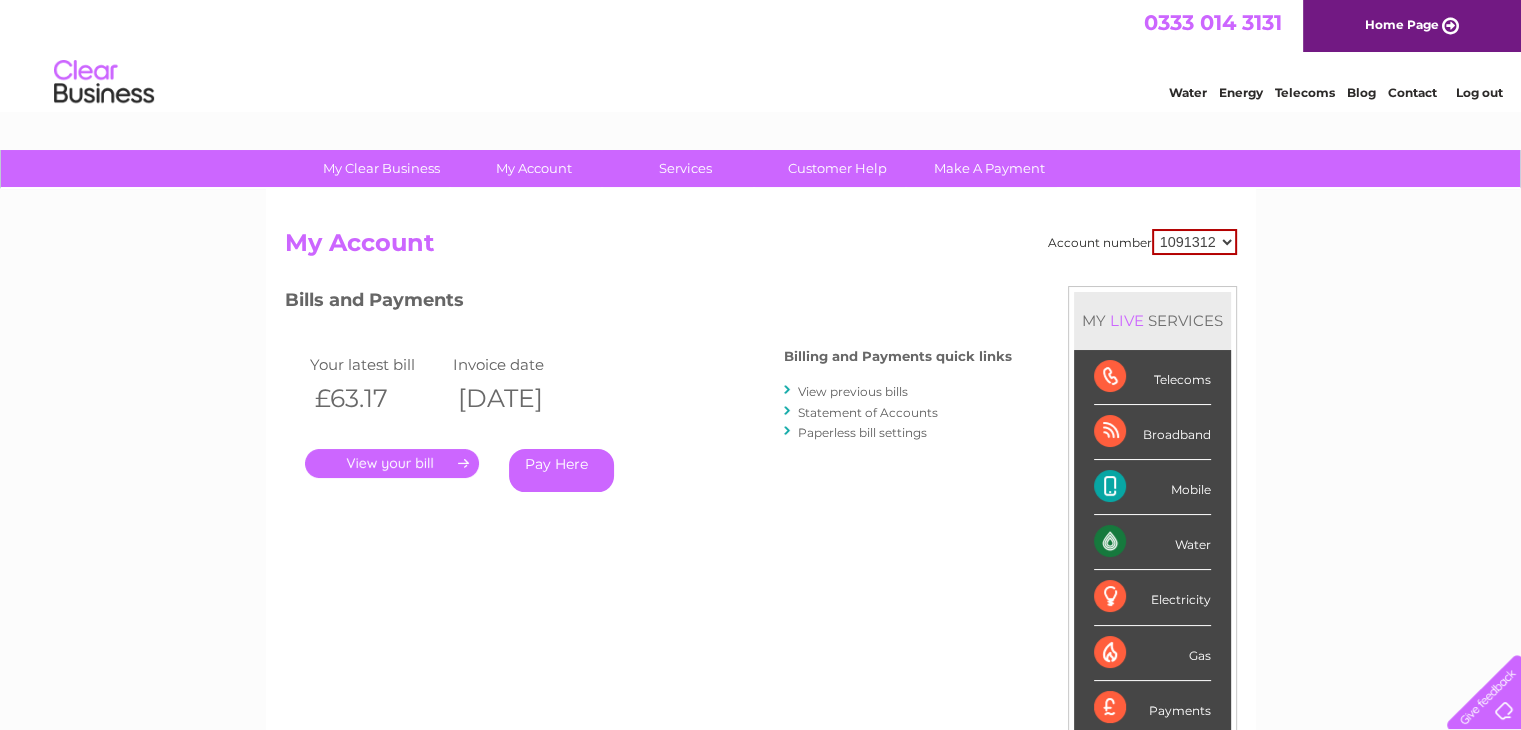scroll, scrollTop: 0, scrollLeft: 0, axis: both 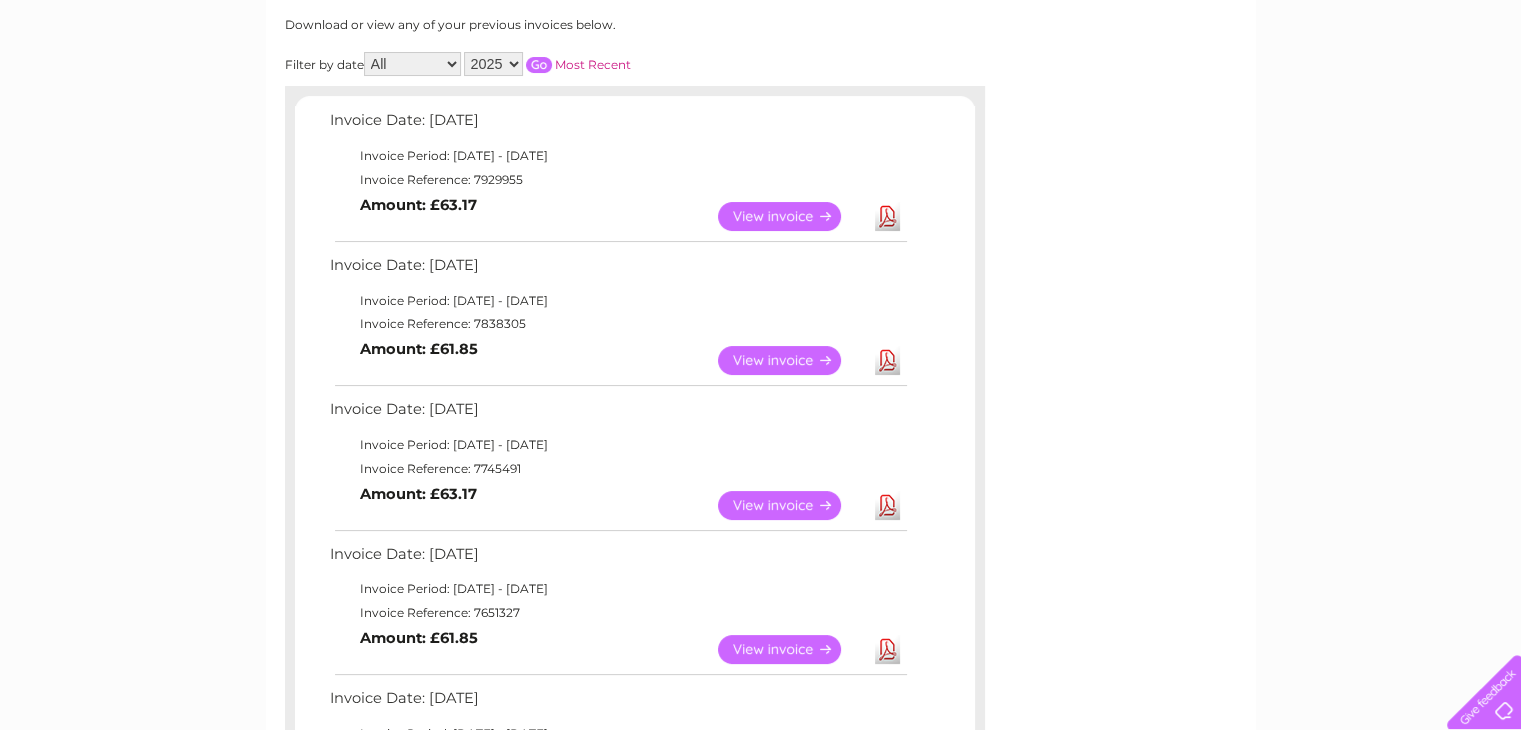 click on "View" at bounding box center [791, 505] 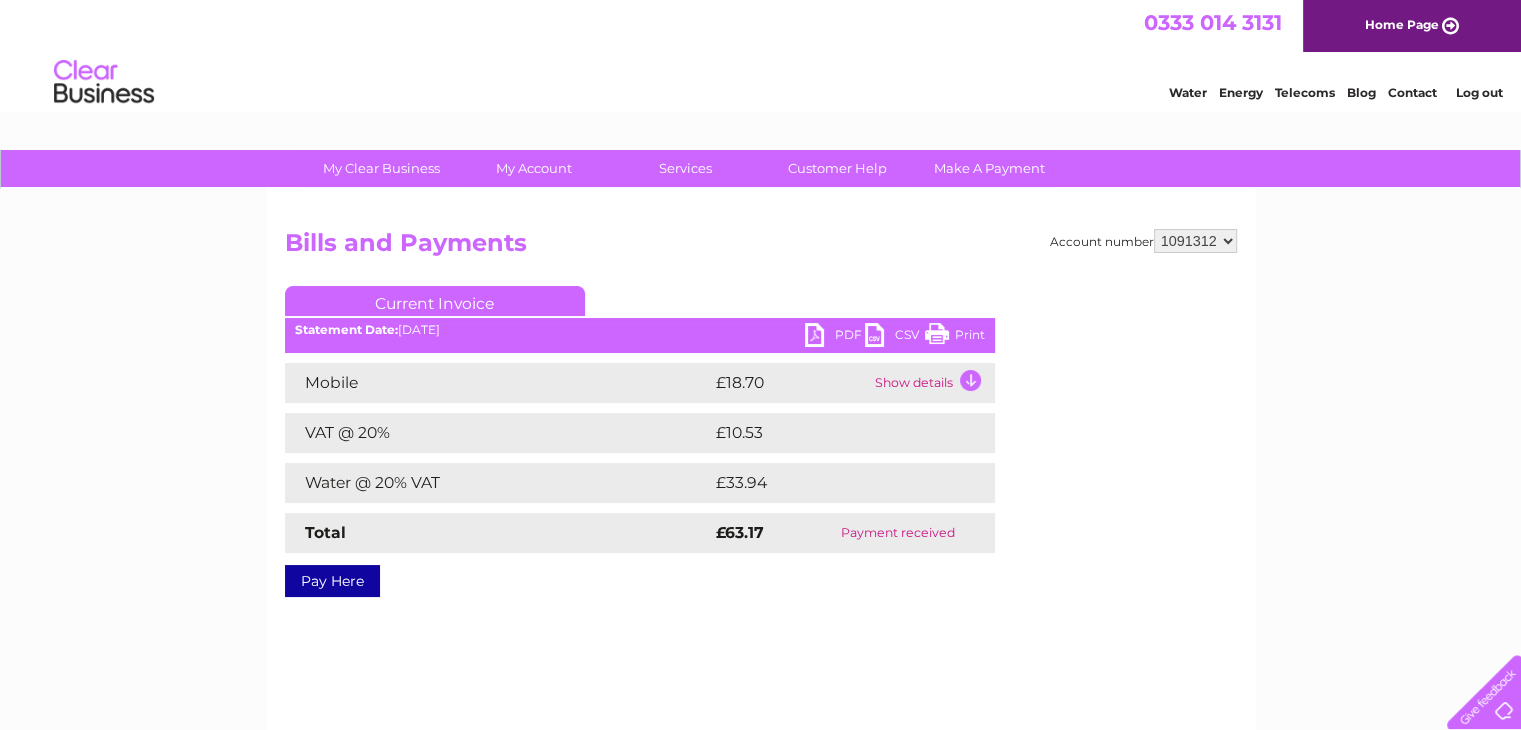 scroll, scrollTop: 0, scrollLeft: 0, axis: both 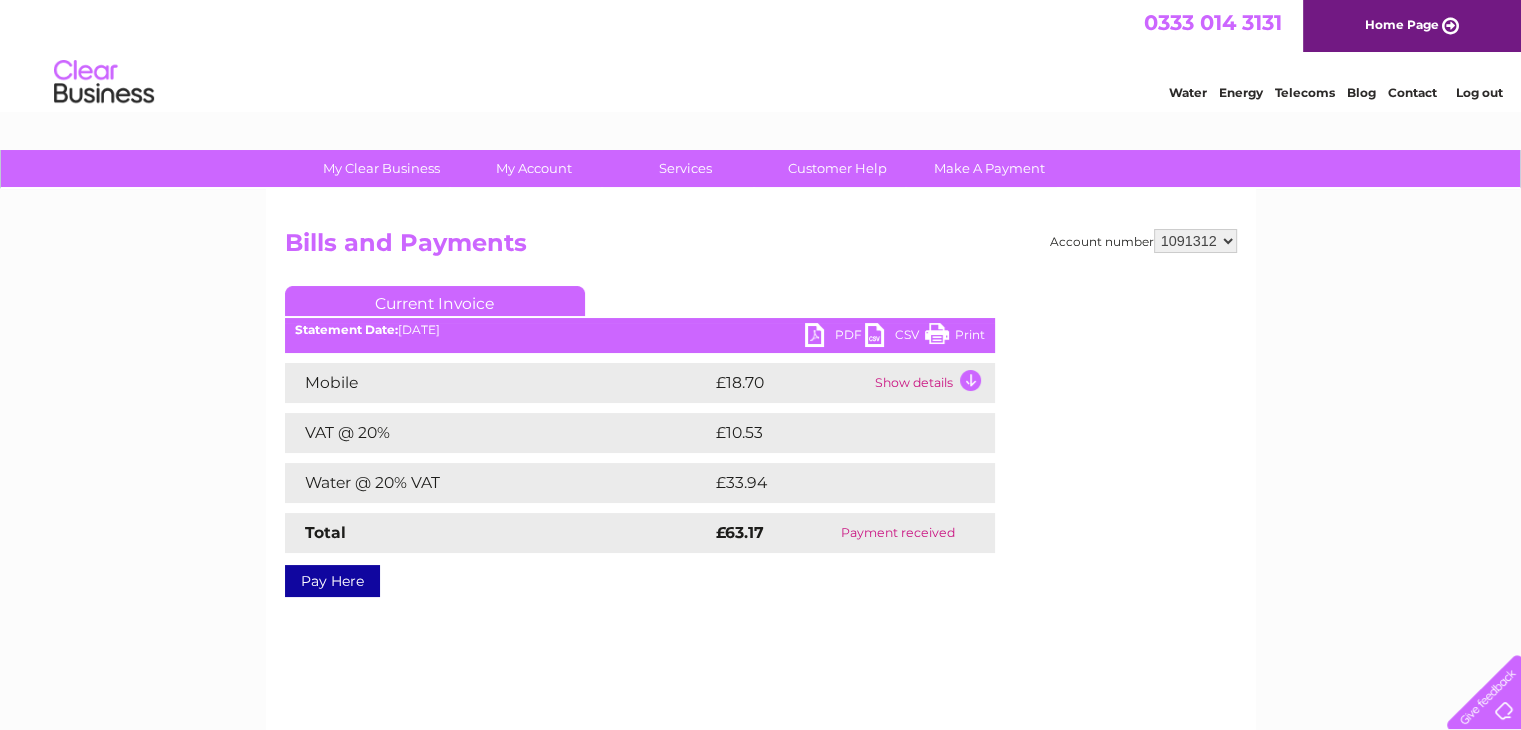 click on "CSV" at bounding box center [895, 337] 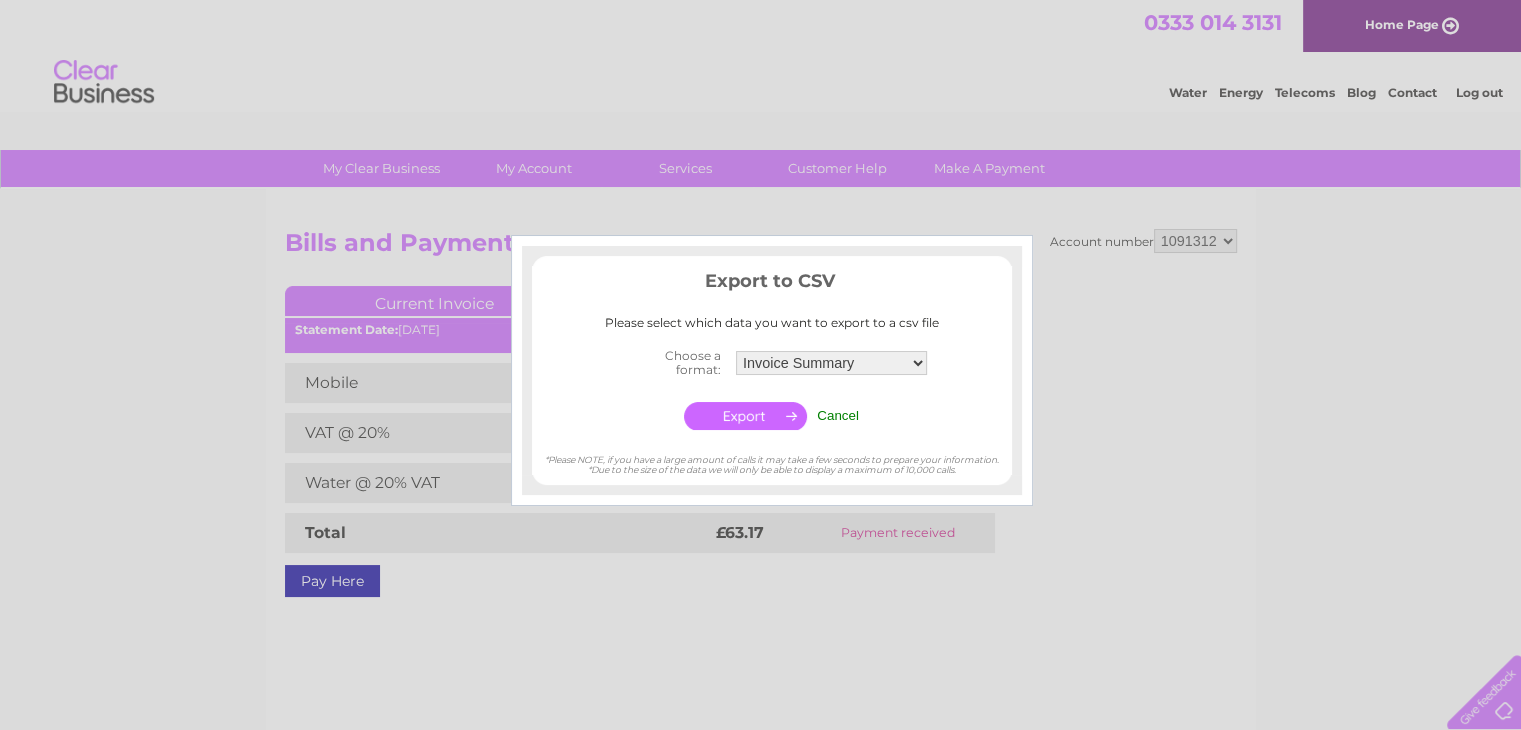 click on "Cancel" at bounding box center (838, 415) 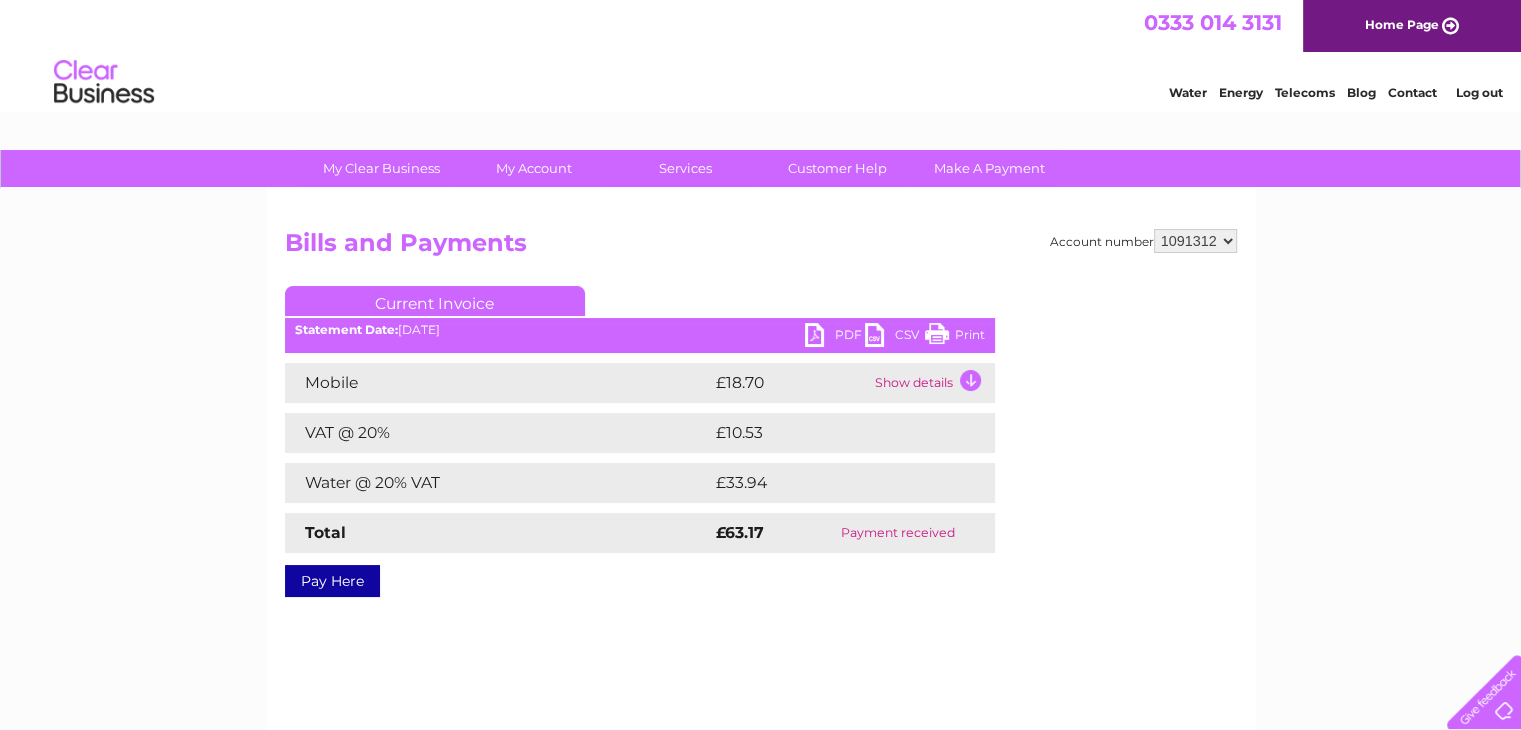 click on "Print" at bounding box center [955, 337] 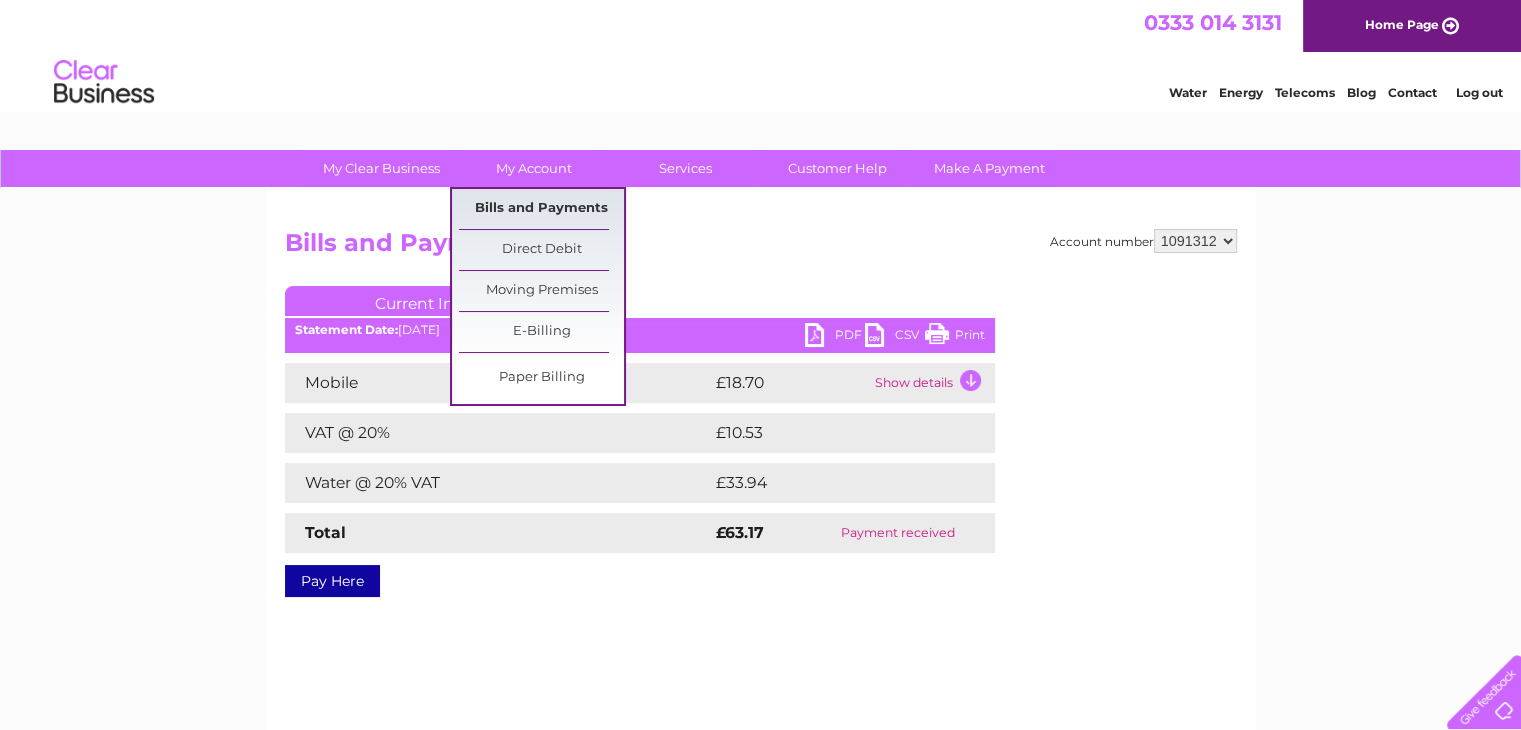 click on "Bills and Payments" at bounding box center [541, 209] 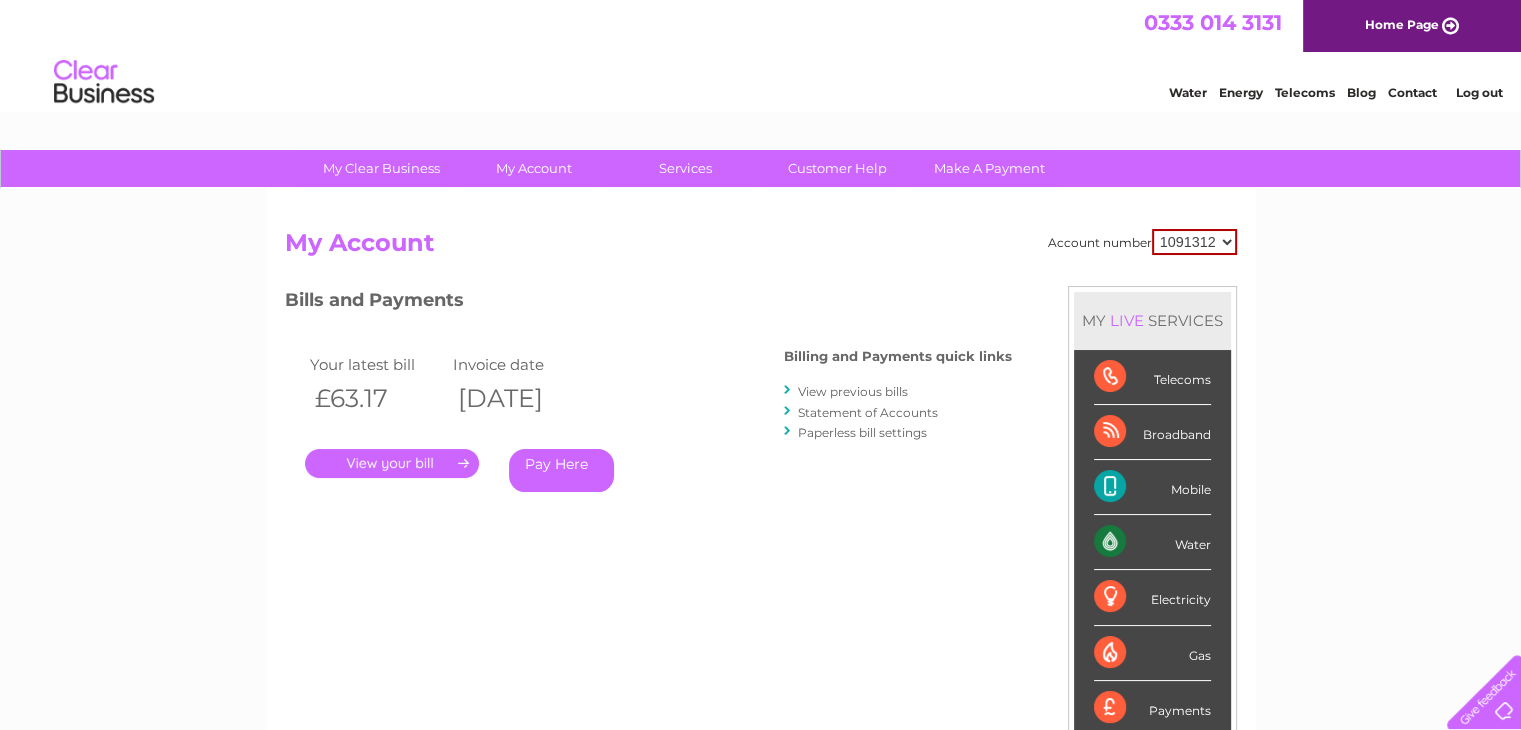 scroll, scrollTop: 0, scrollLeft: 0, axis: both 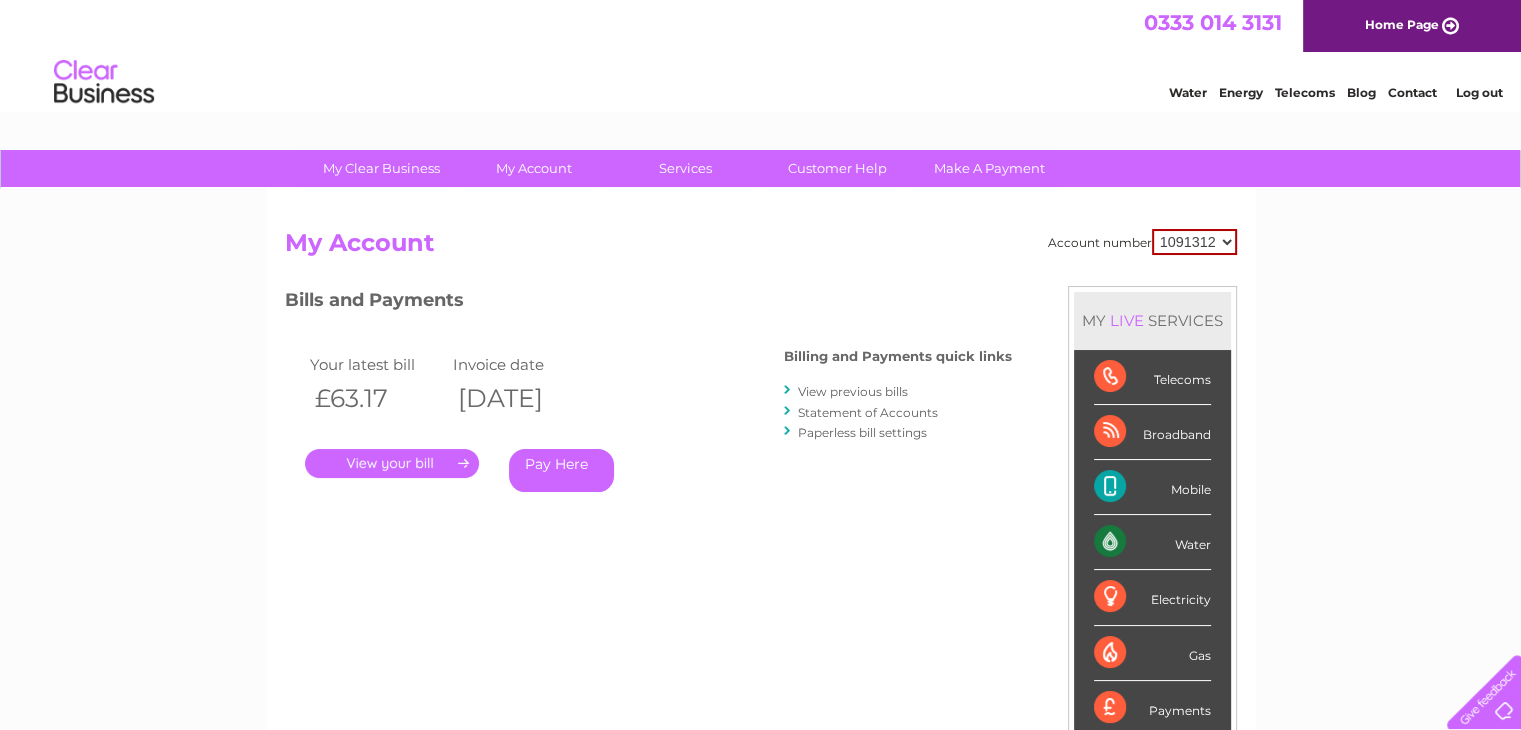 click on "View previous bills" at bounding box center [853, 391] 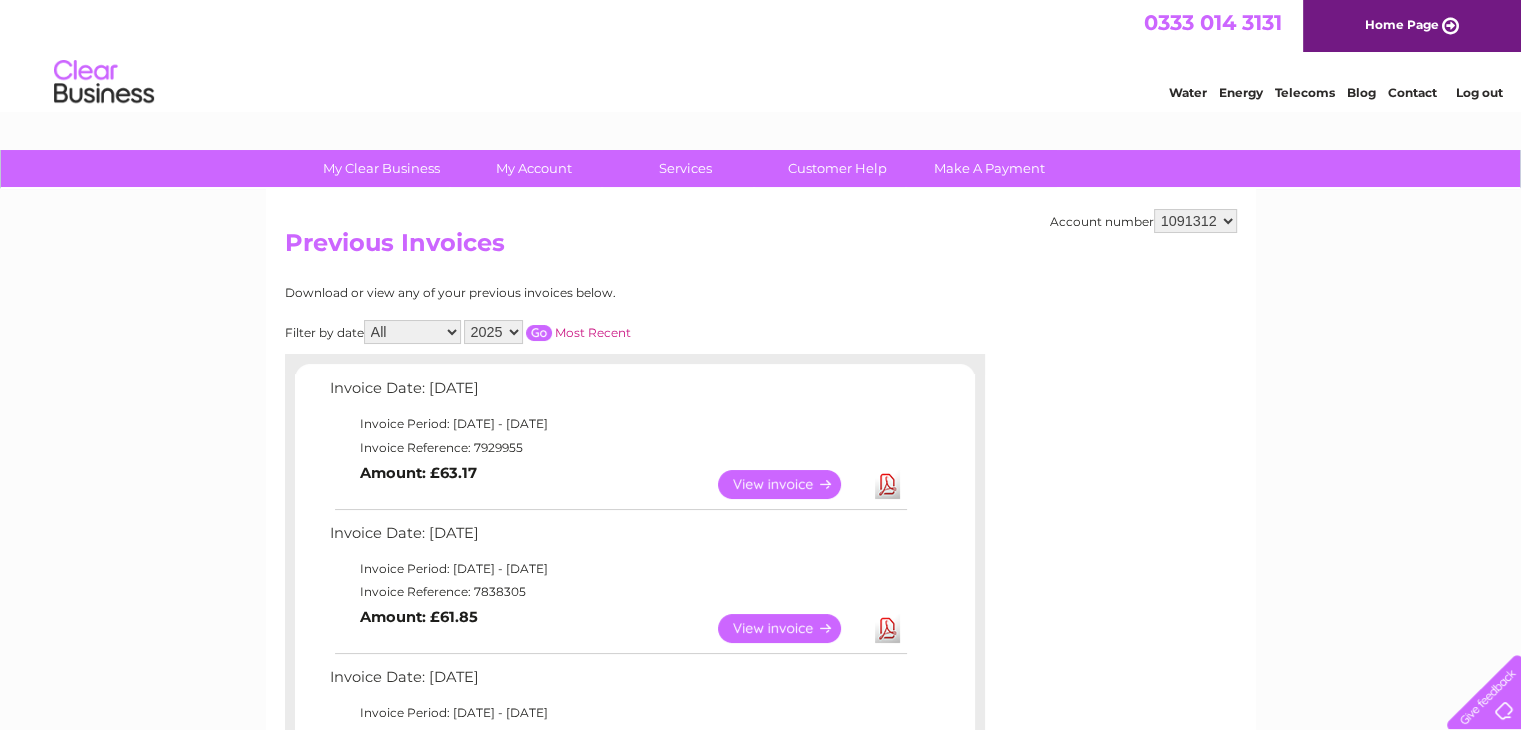 scroll, scrollTop: 0, scrollLeft: 0, axis: both 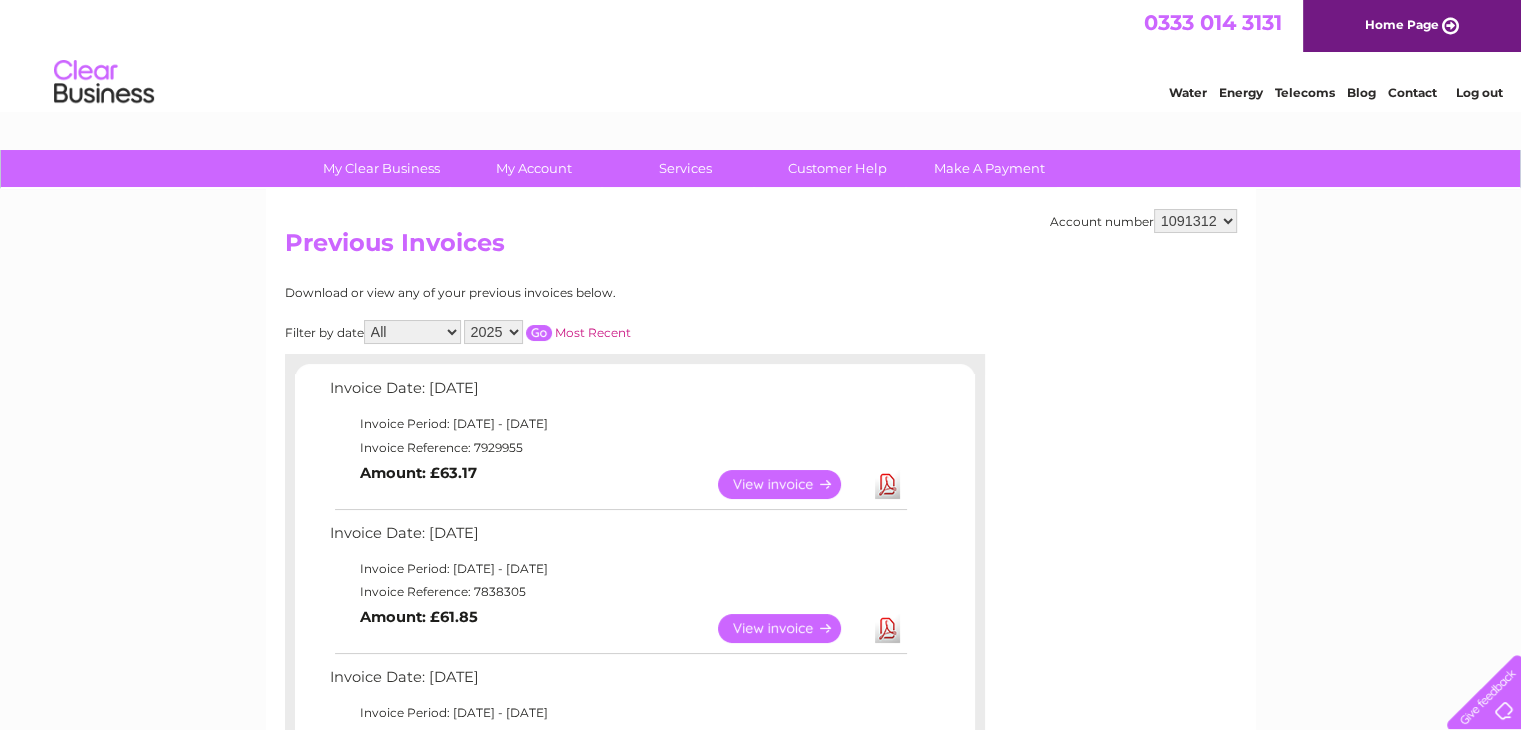 click on "View" at bounding box center [791, 628] 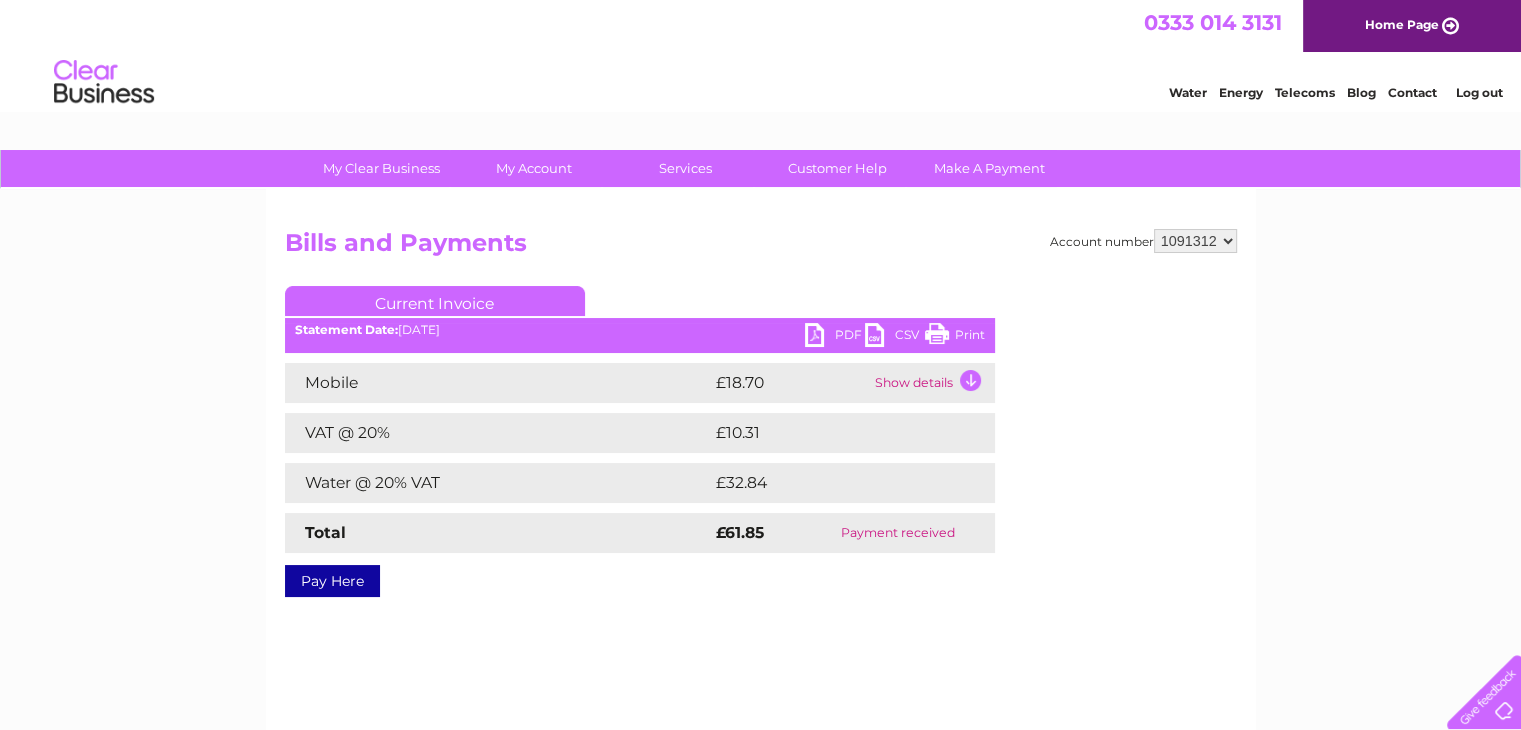 scroll, scrollTop: 0, scrollLeft: 0, axis: both 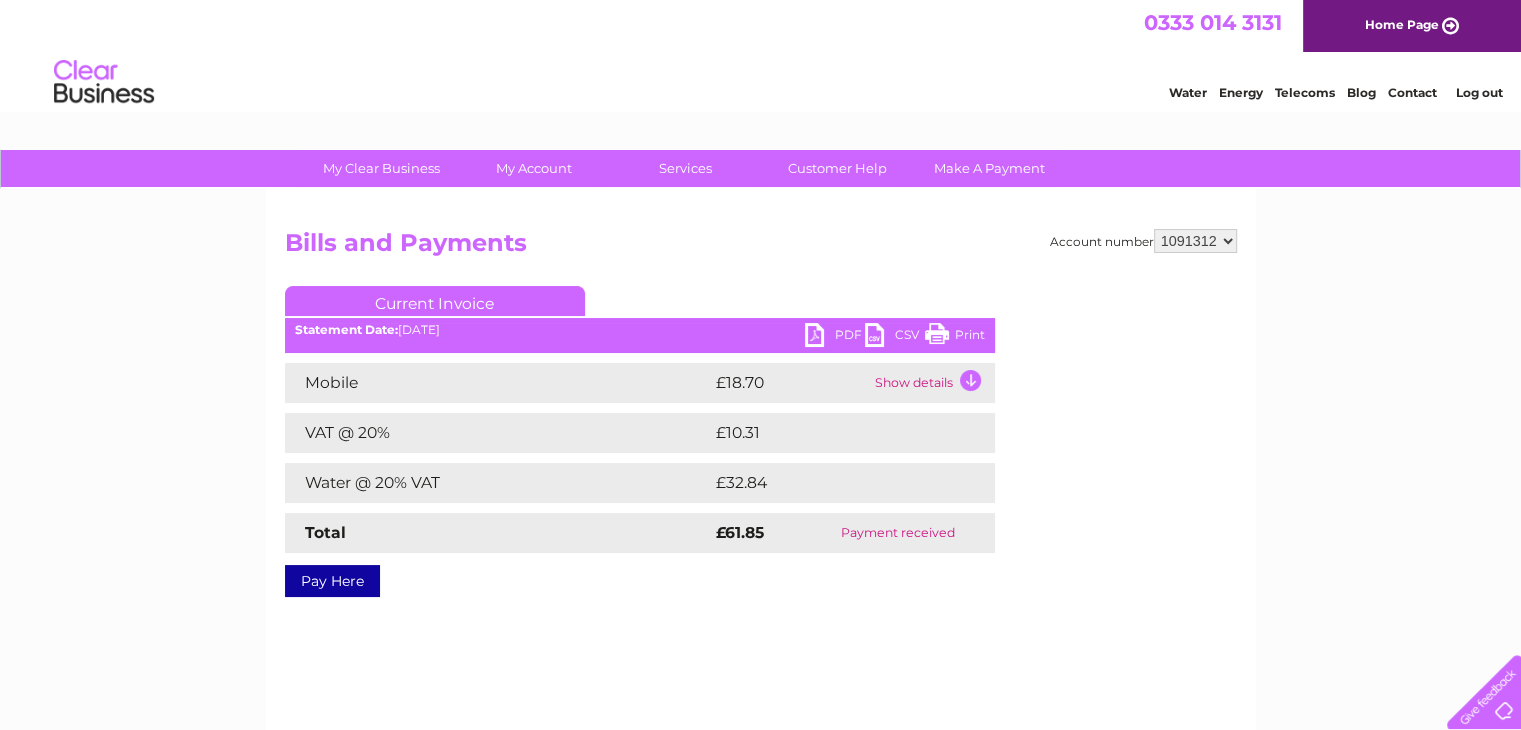 click on "Print" at bounding box center [955, 337] 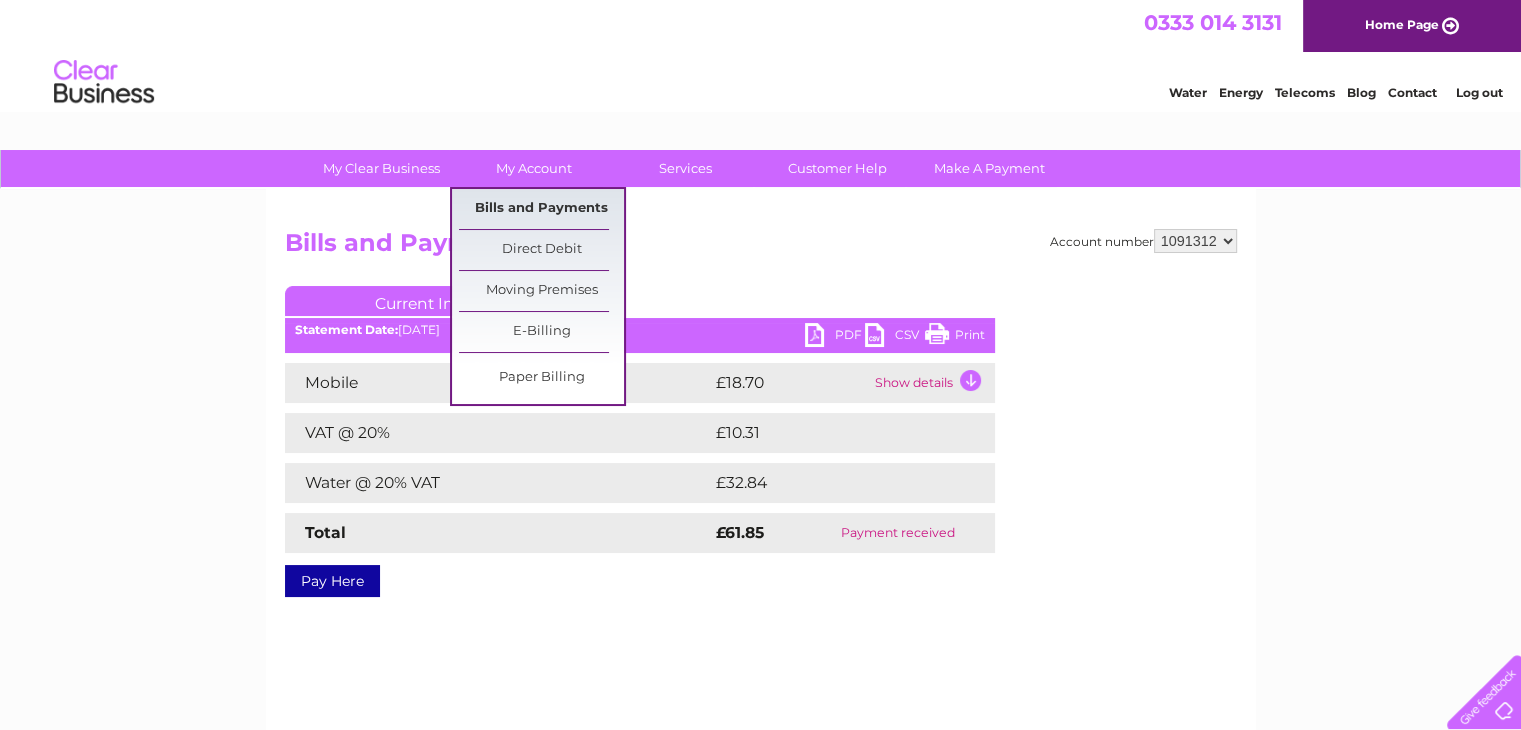 click on "Bills and Payments" at bounding box center (541, 209) 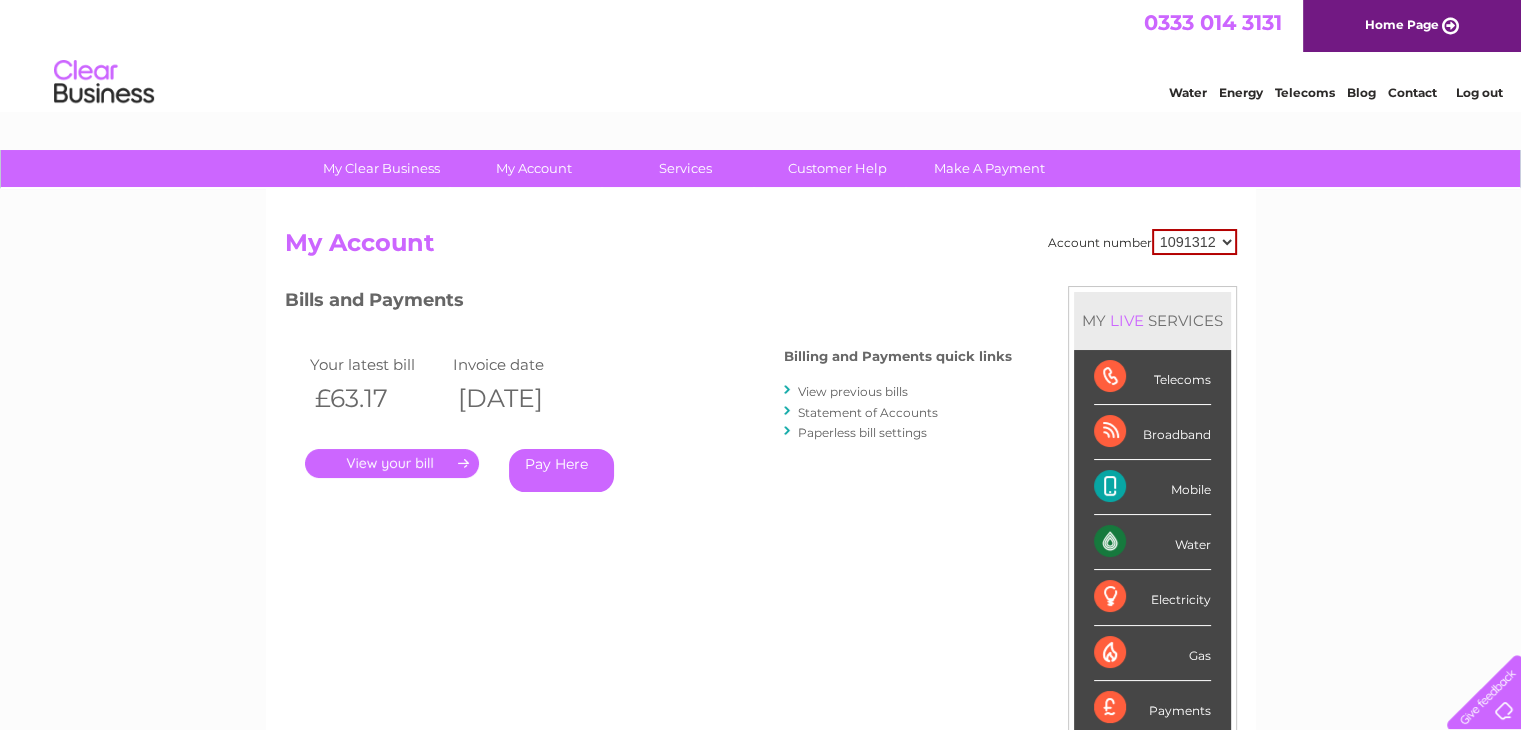 scroll, scrollTop: 0, scrollLeft: 0, axis: both 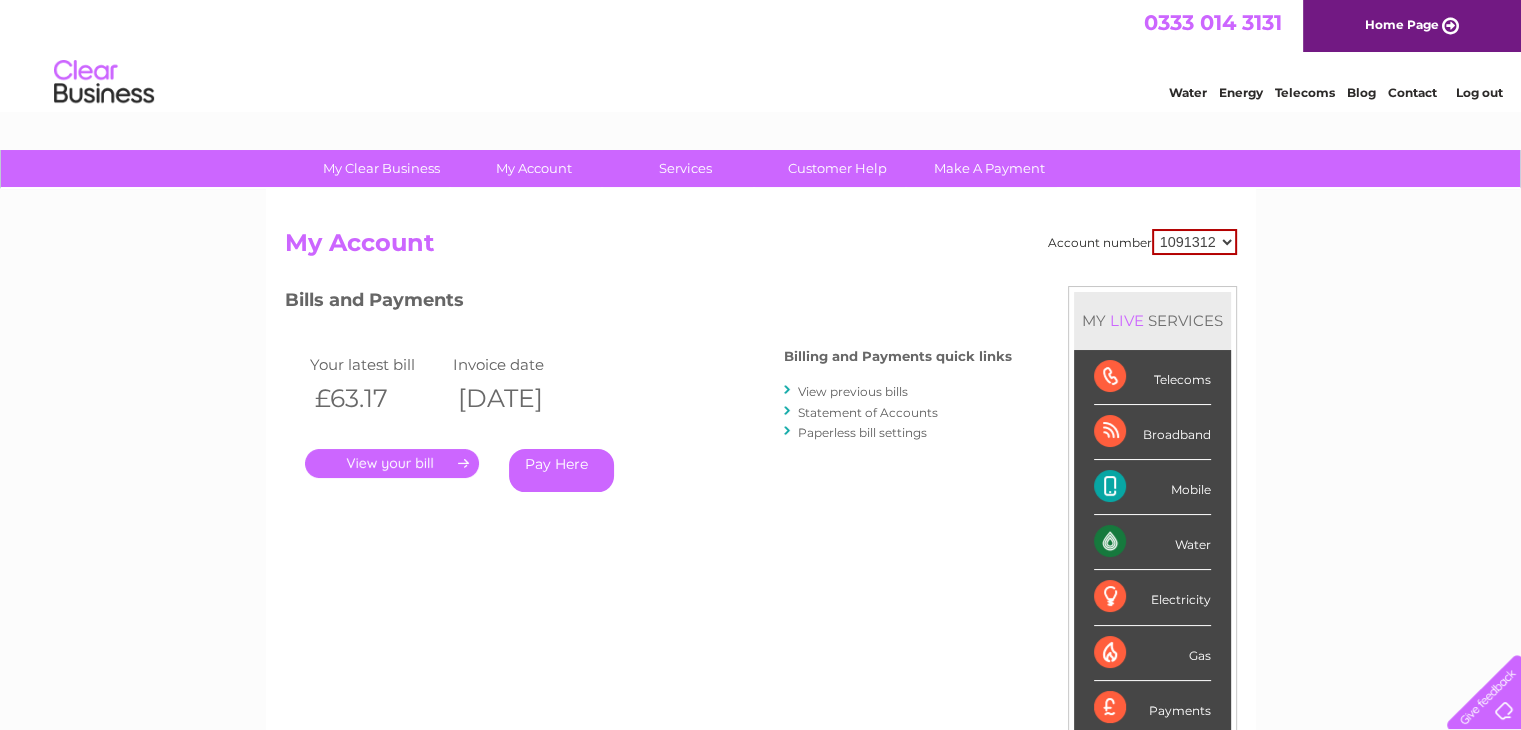 click on "View previous bills" at bounding box center (853, 391) 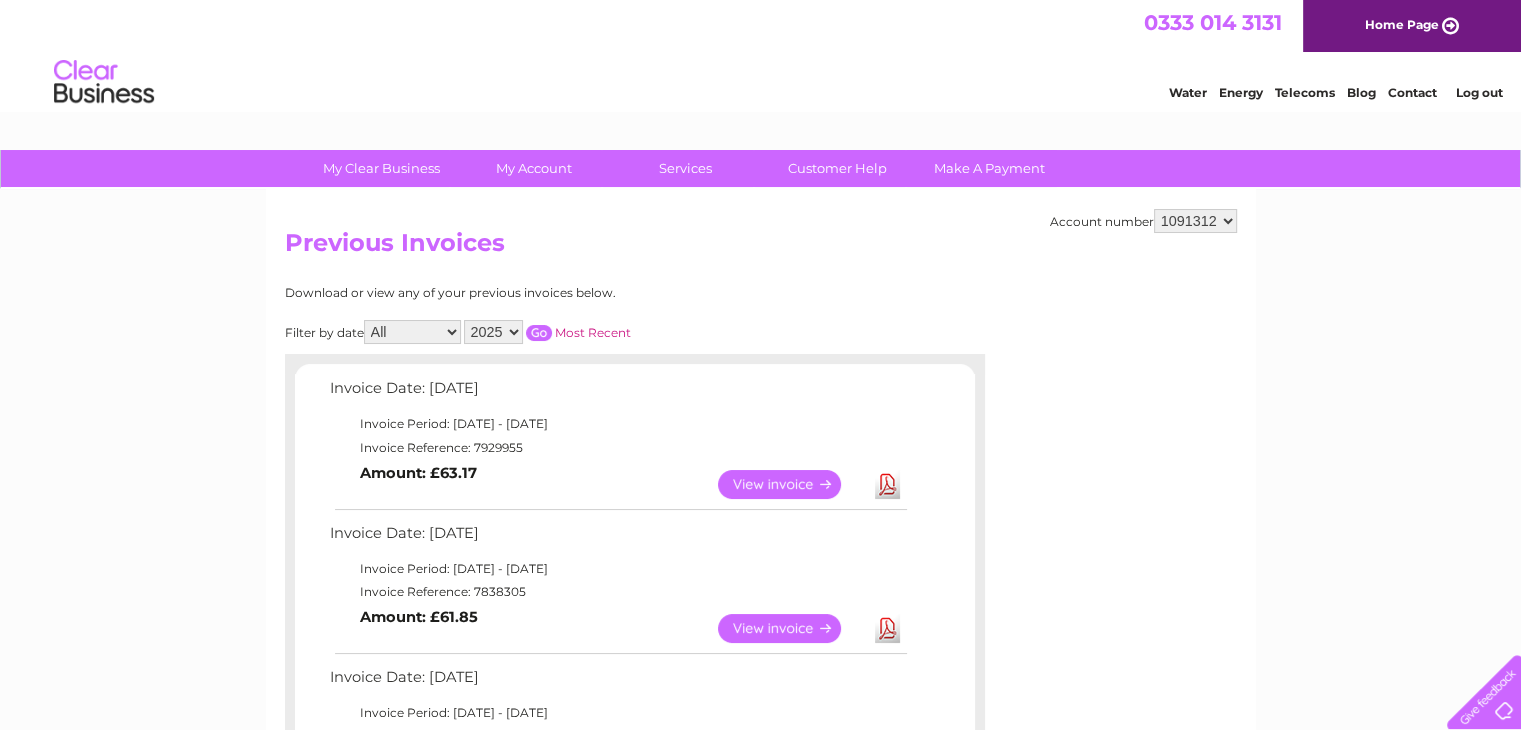 scroll, scrollTop: 0, scrollLeft: 0, axis: both 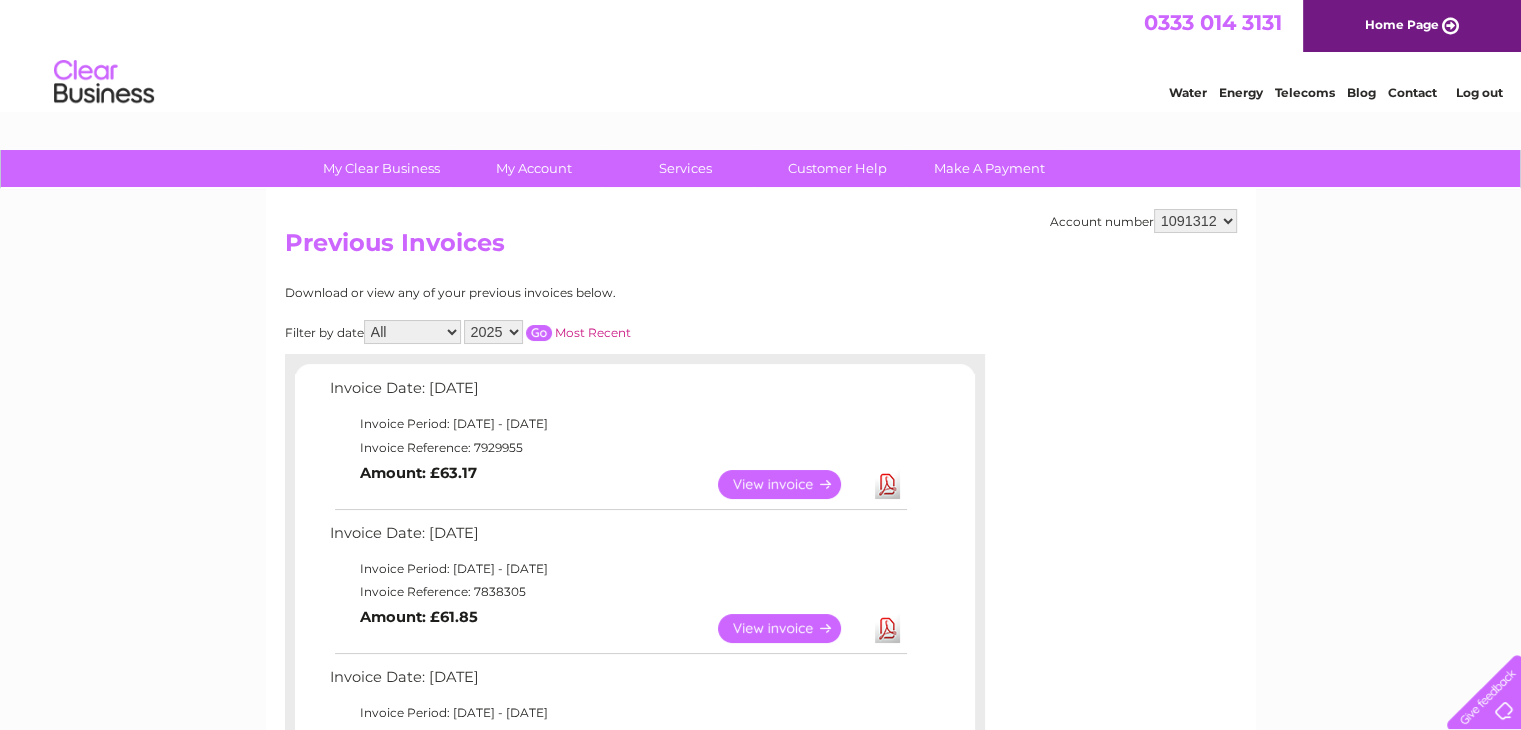 click on "View" at bounding box center (791, 484) 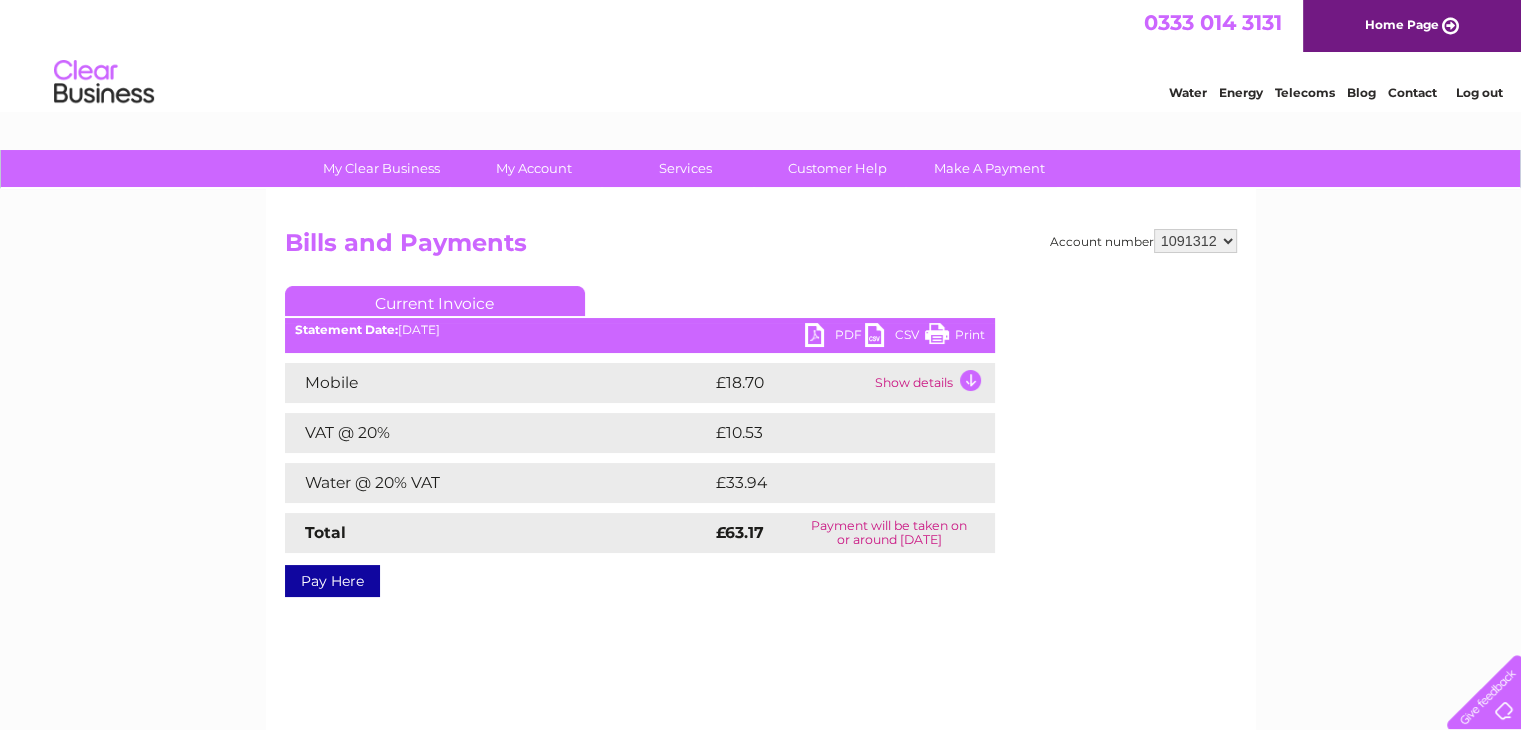 scroll, scrollTop: 0, scrollLeft: 0, axis: both 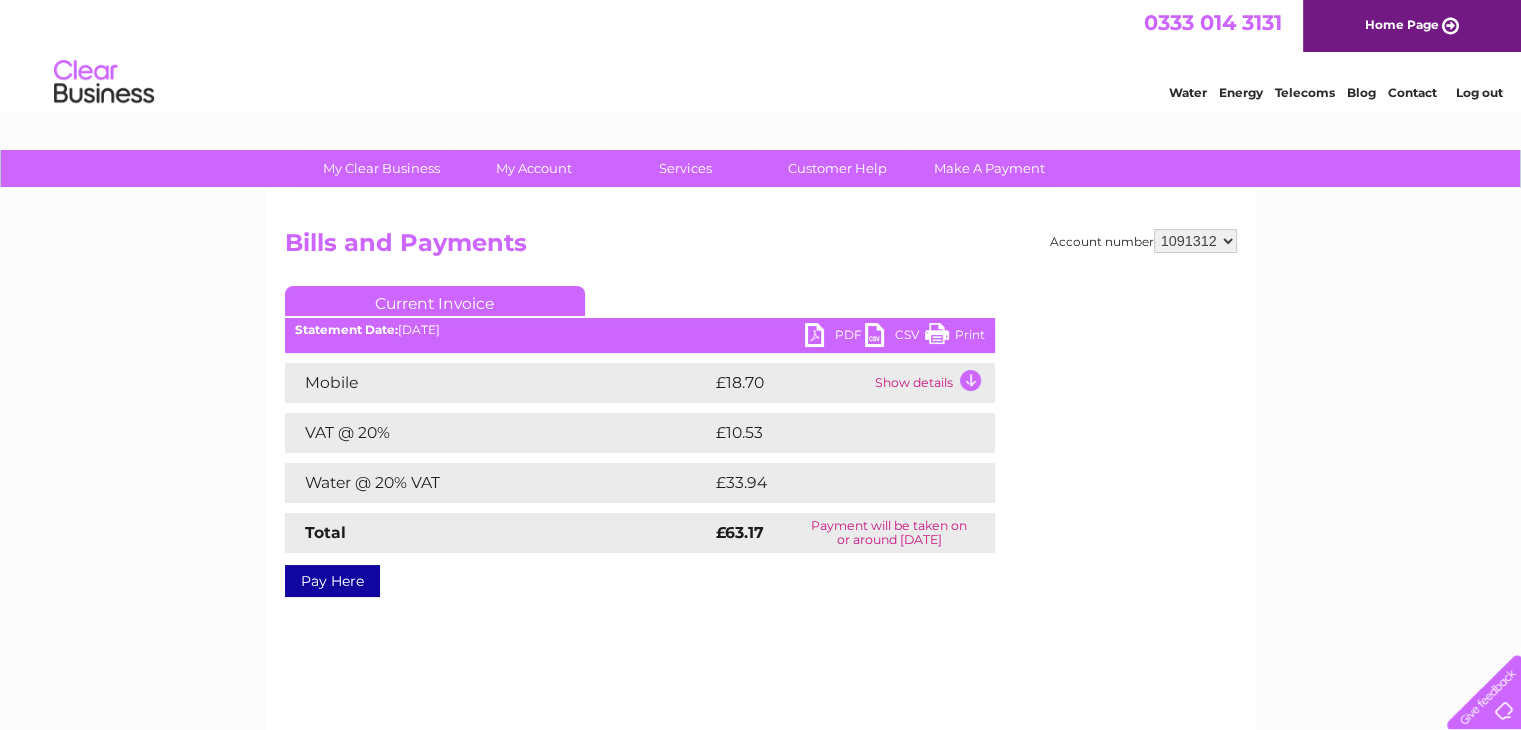 click on "Print" at bounding box center (955, 337) 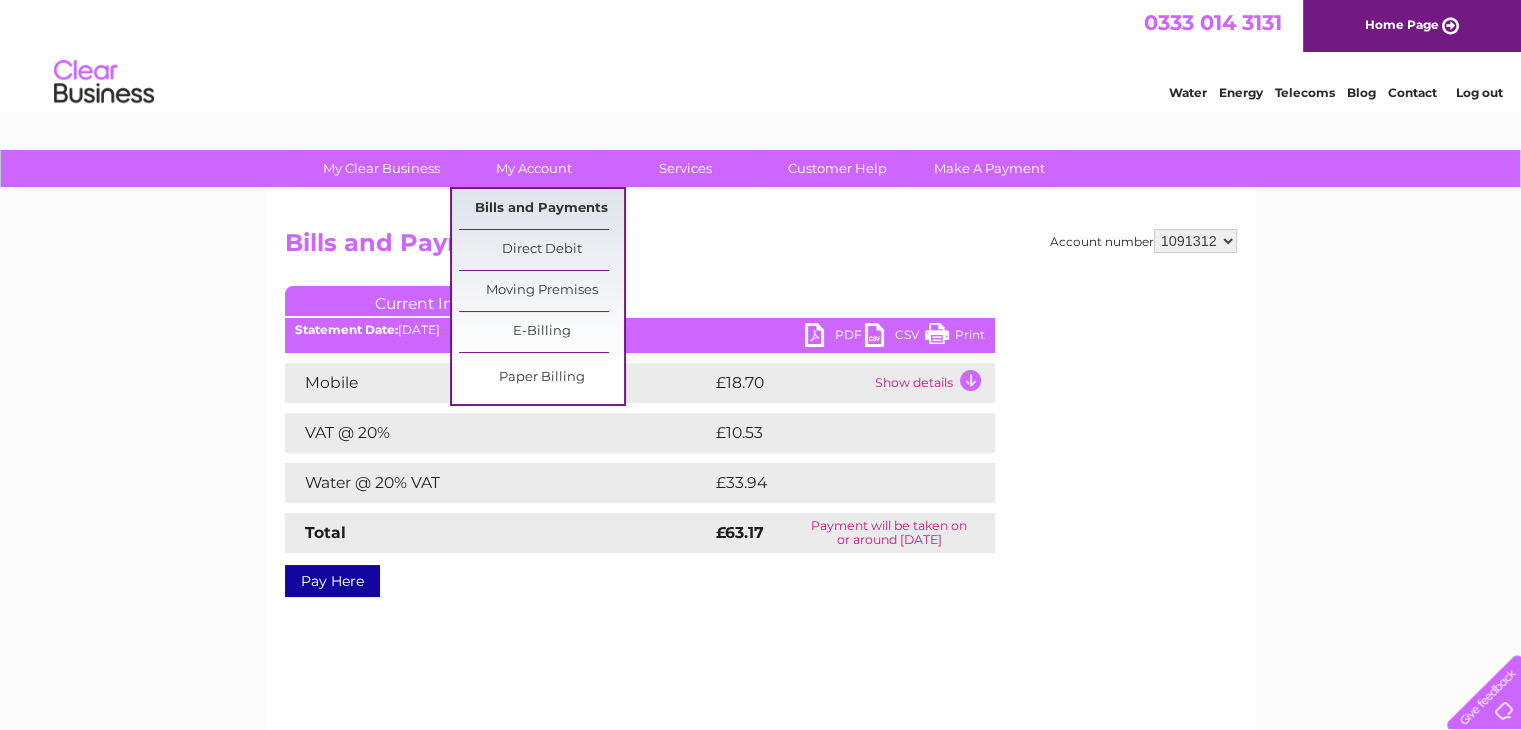 click on "Bills and Payments" at bounding box center (541, 209) 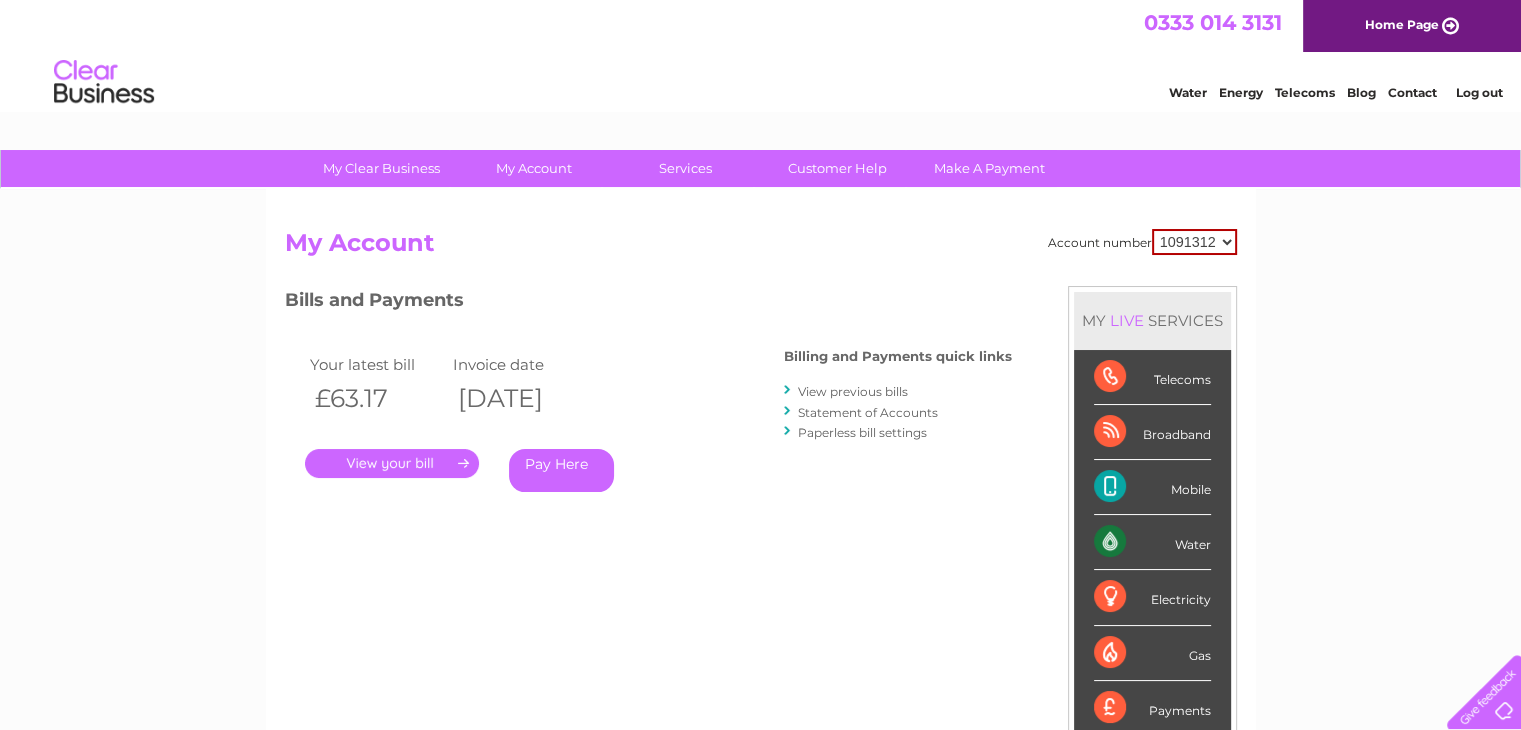 scroll, scrollTop: 0, scrollLeft: 0, axis: both 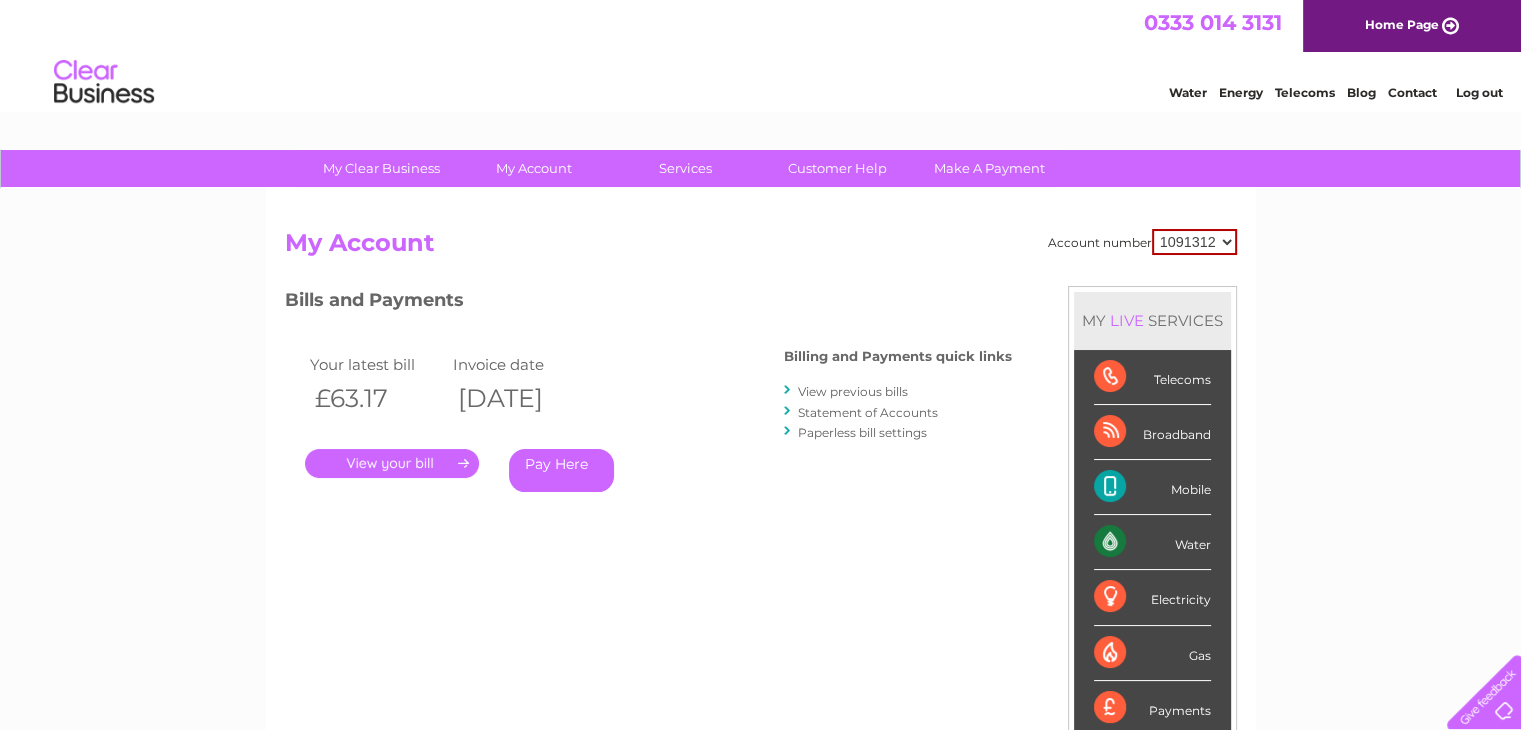 click on "View previous bills" at bounding box center [853, 391] 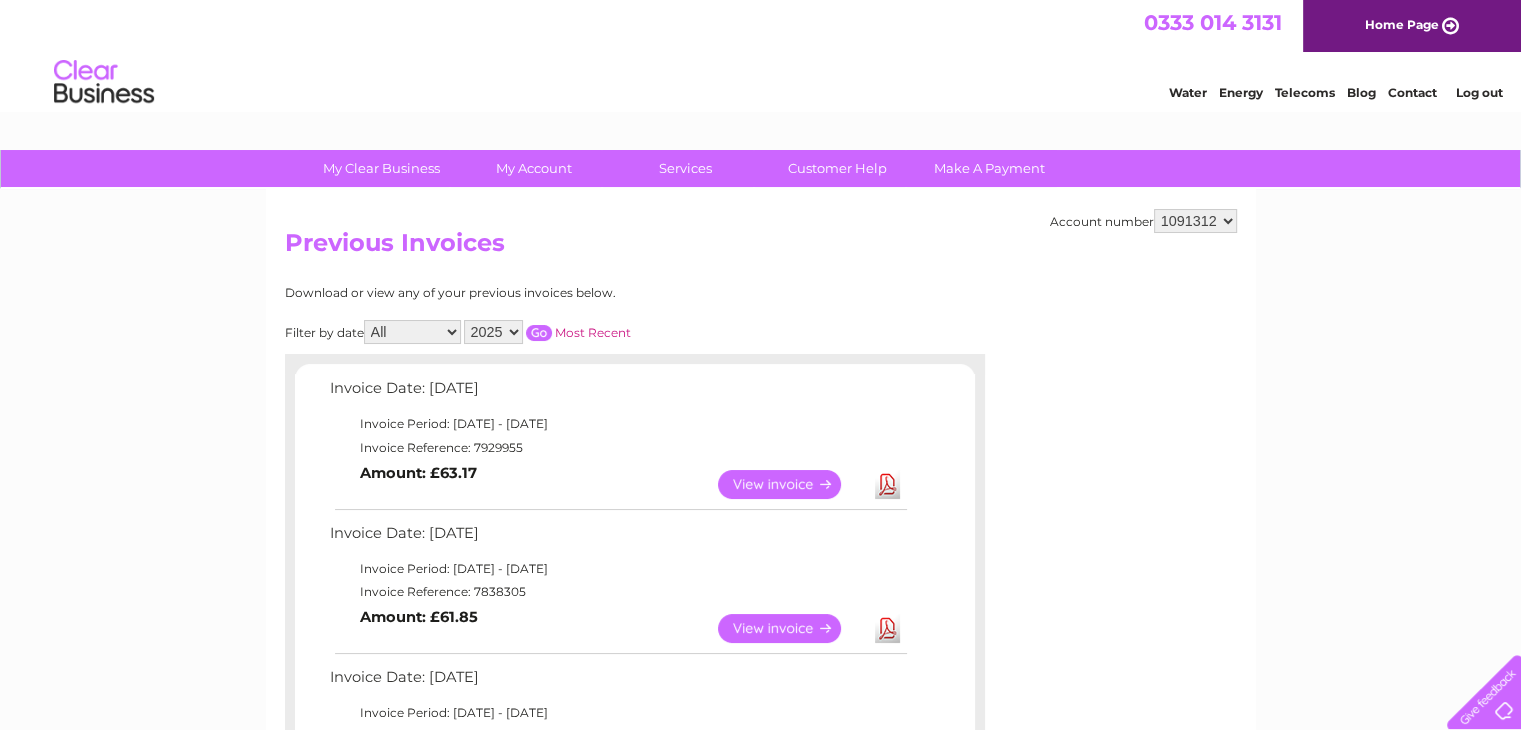 scroll, scrollTop: 0, scrollLeft: 0, axis: both 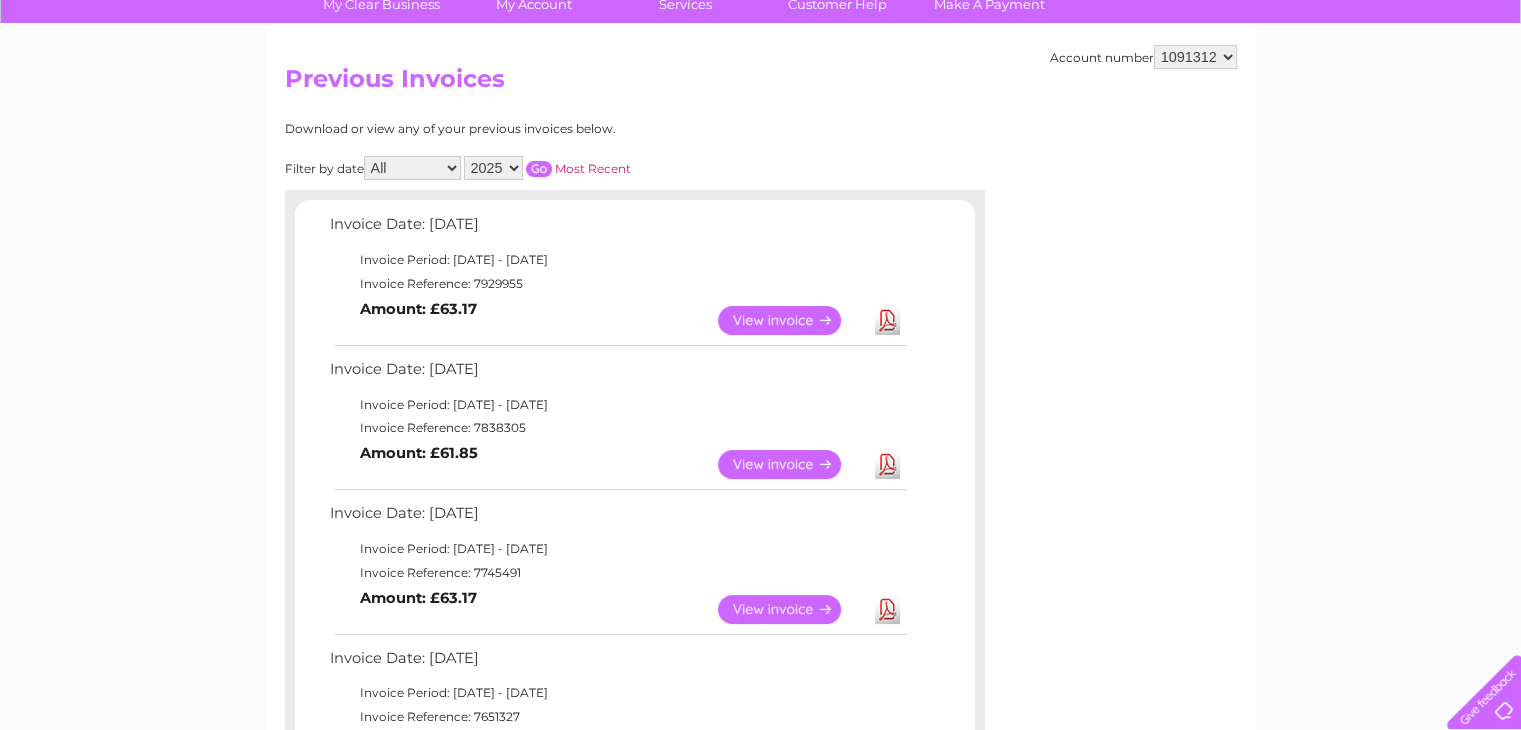 click on "View" at bounding box center (791, 320) 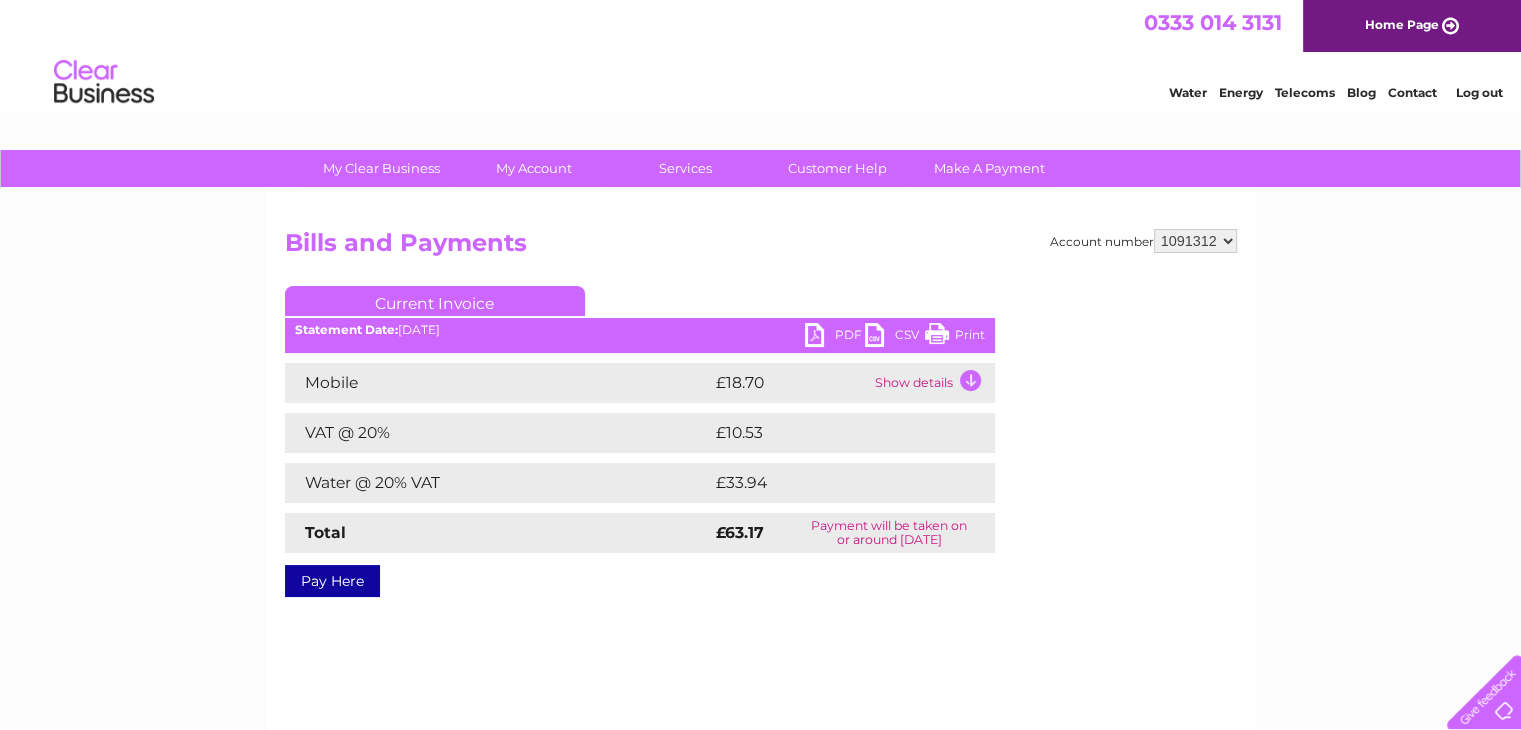 scroll, scrollTop: 0, scrollLeft: 0, axis: both 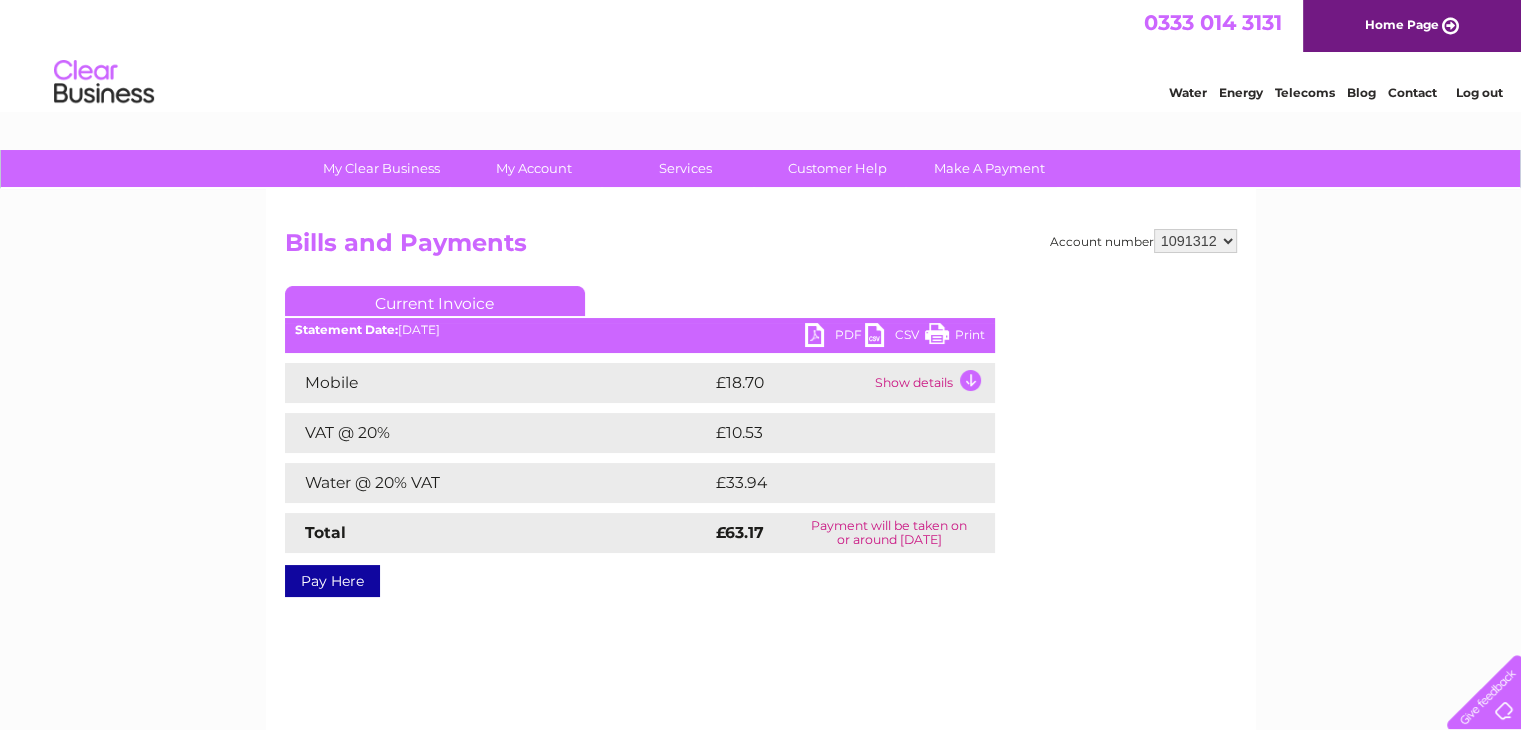 click on "Print" at bounding box center [955, 337] 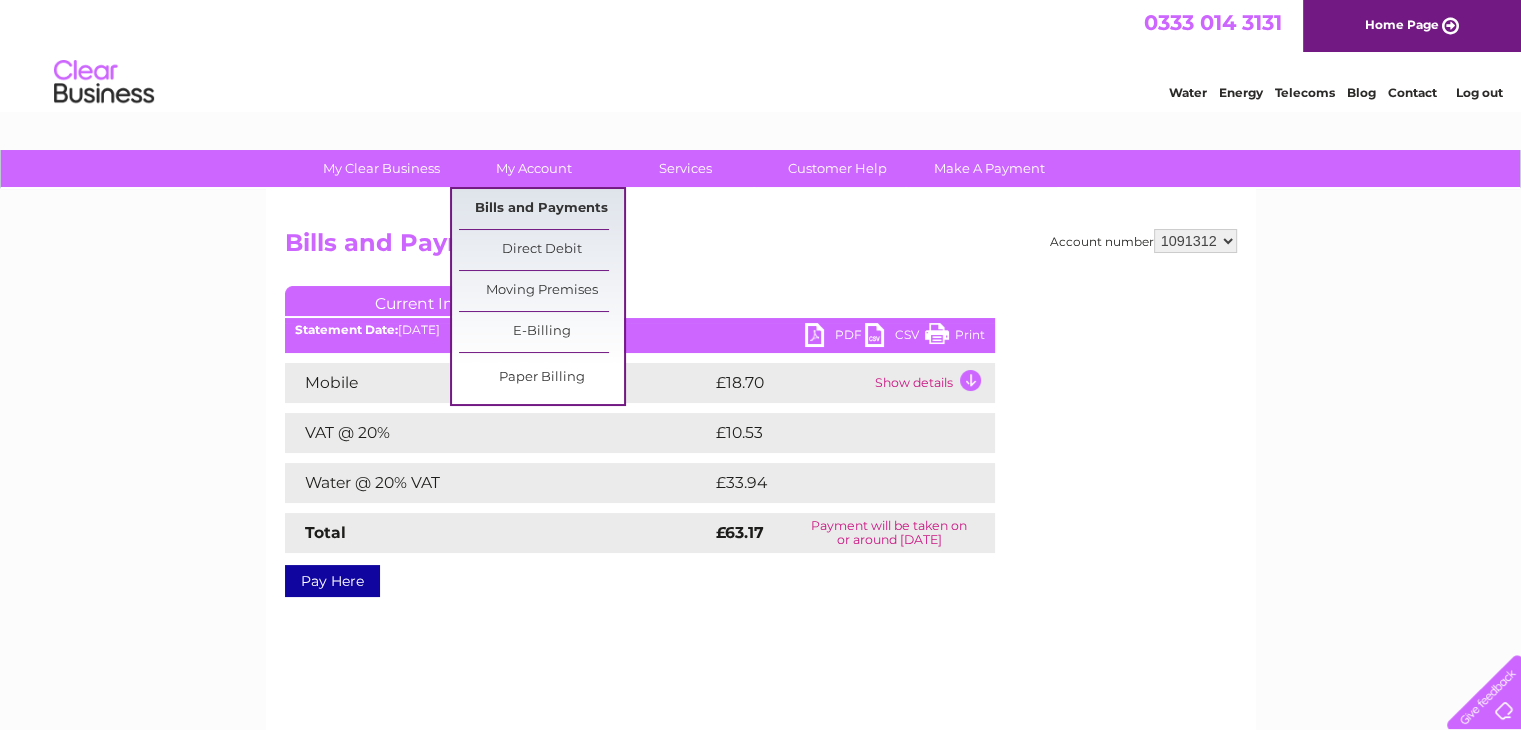 click on "Bills and Payments" at bounding box center [541, 209] 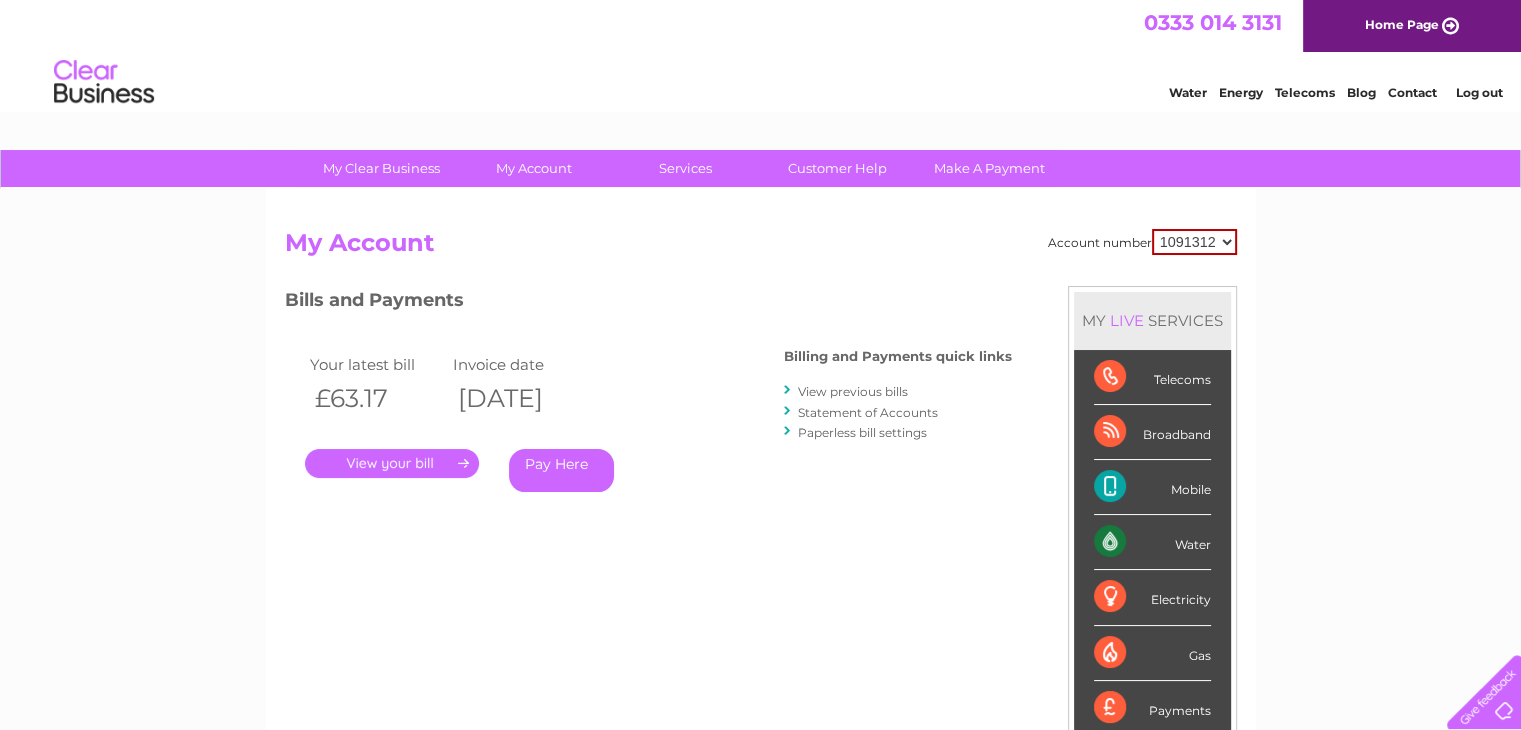 scroll, scrollTop: 0, scrollLeft: 0, axis: both 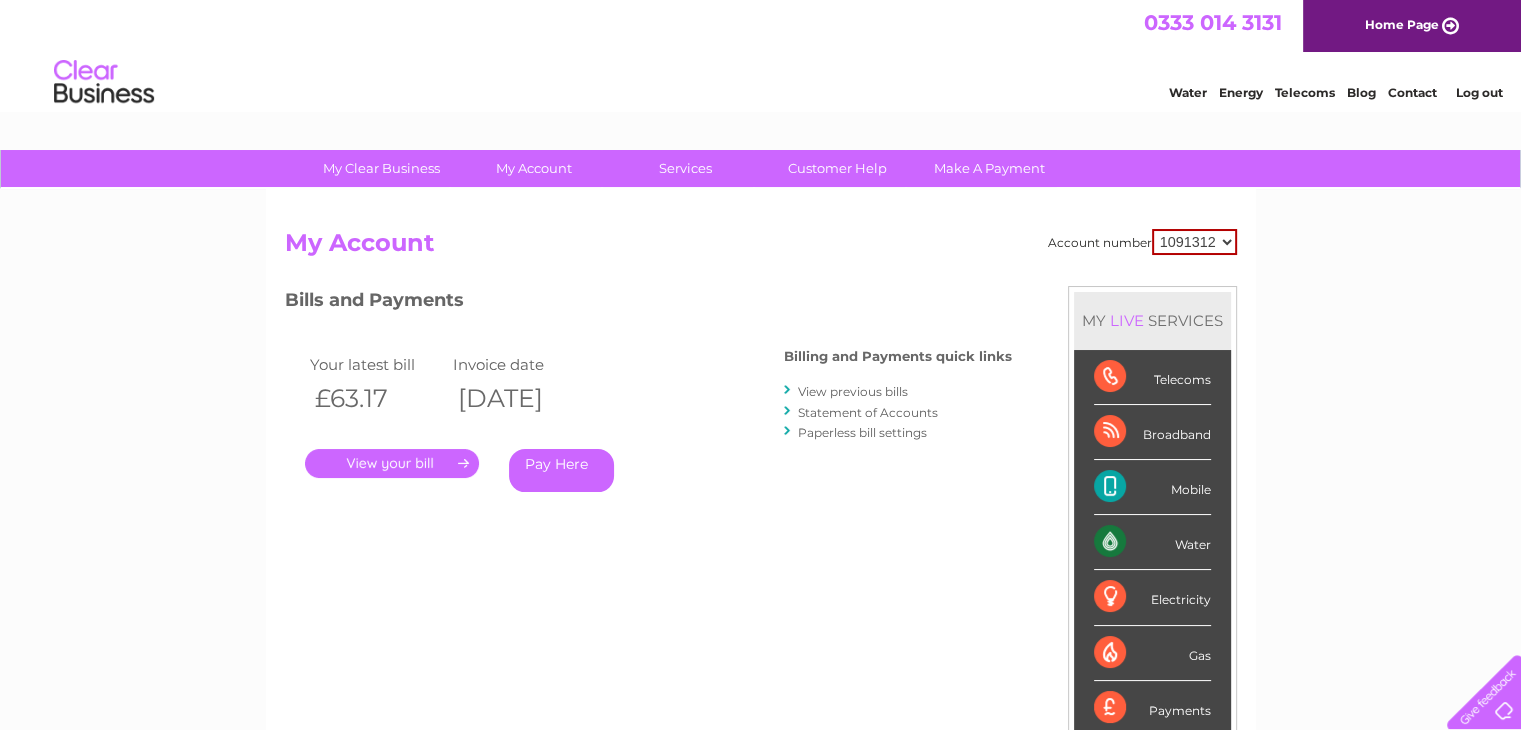 click on "View previous bills" at bounding box center (853, 391) 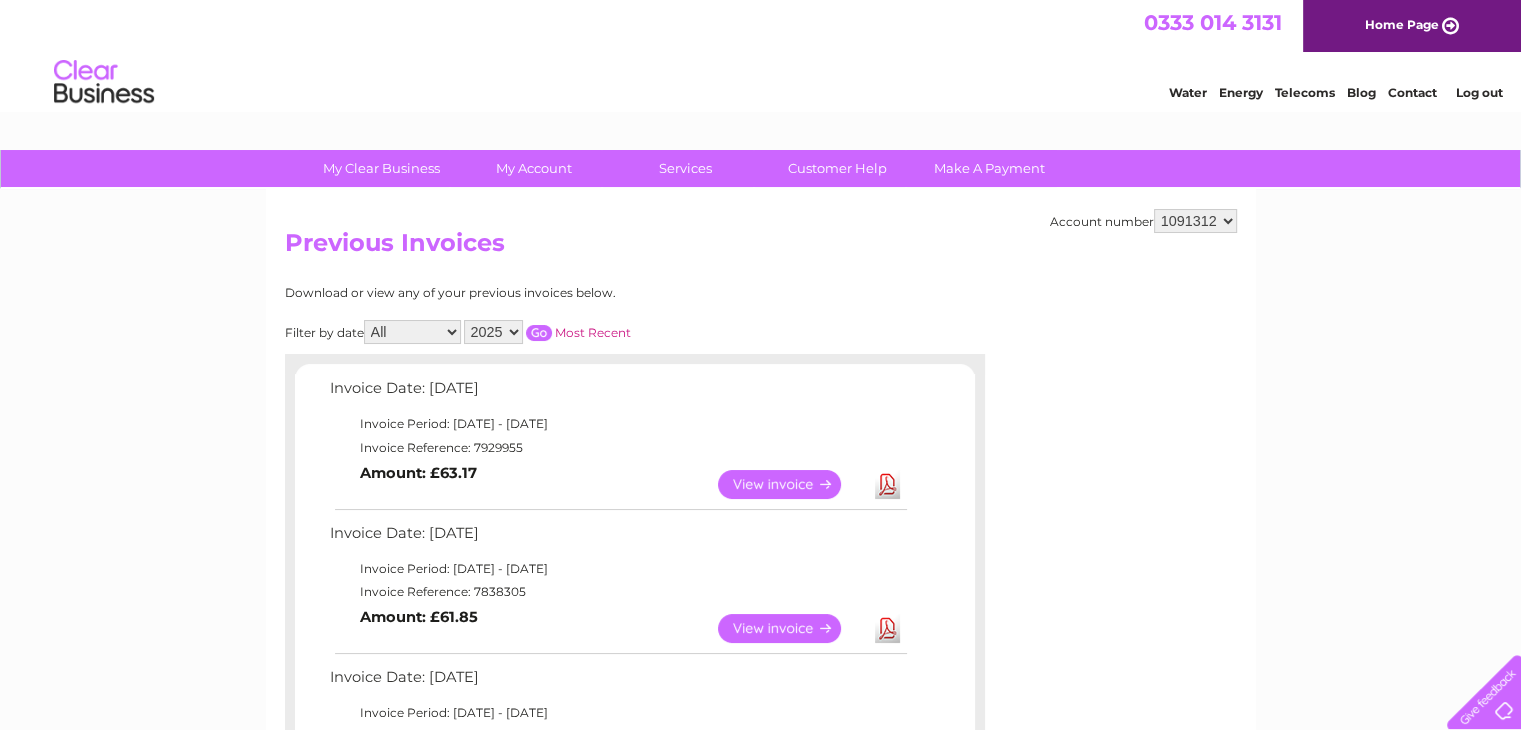scroll, scrollTop: 0, scrollLeft: 0, axis: both 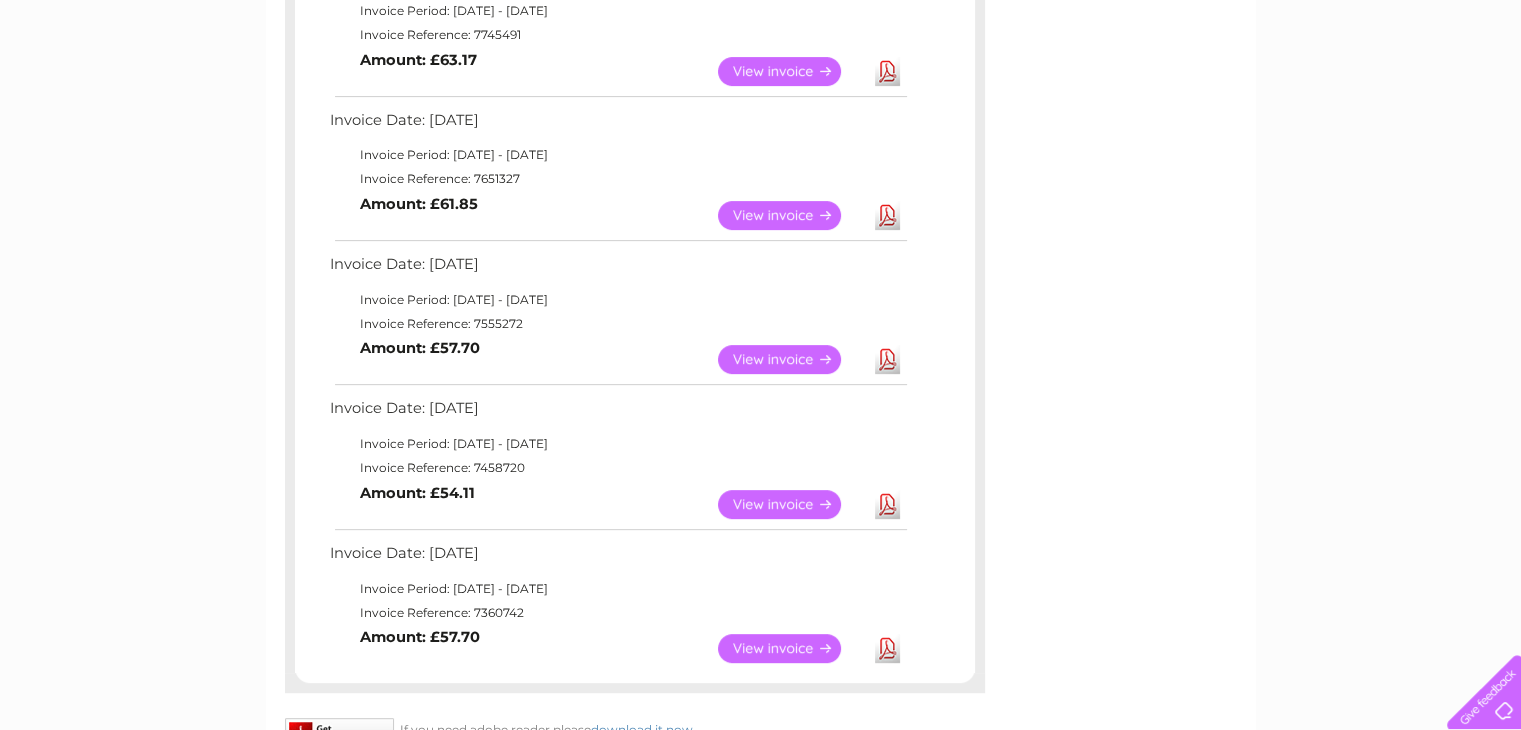 click on "View" at bounding box center [791, 215] 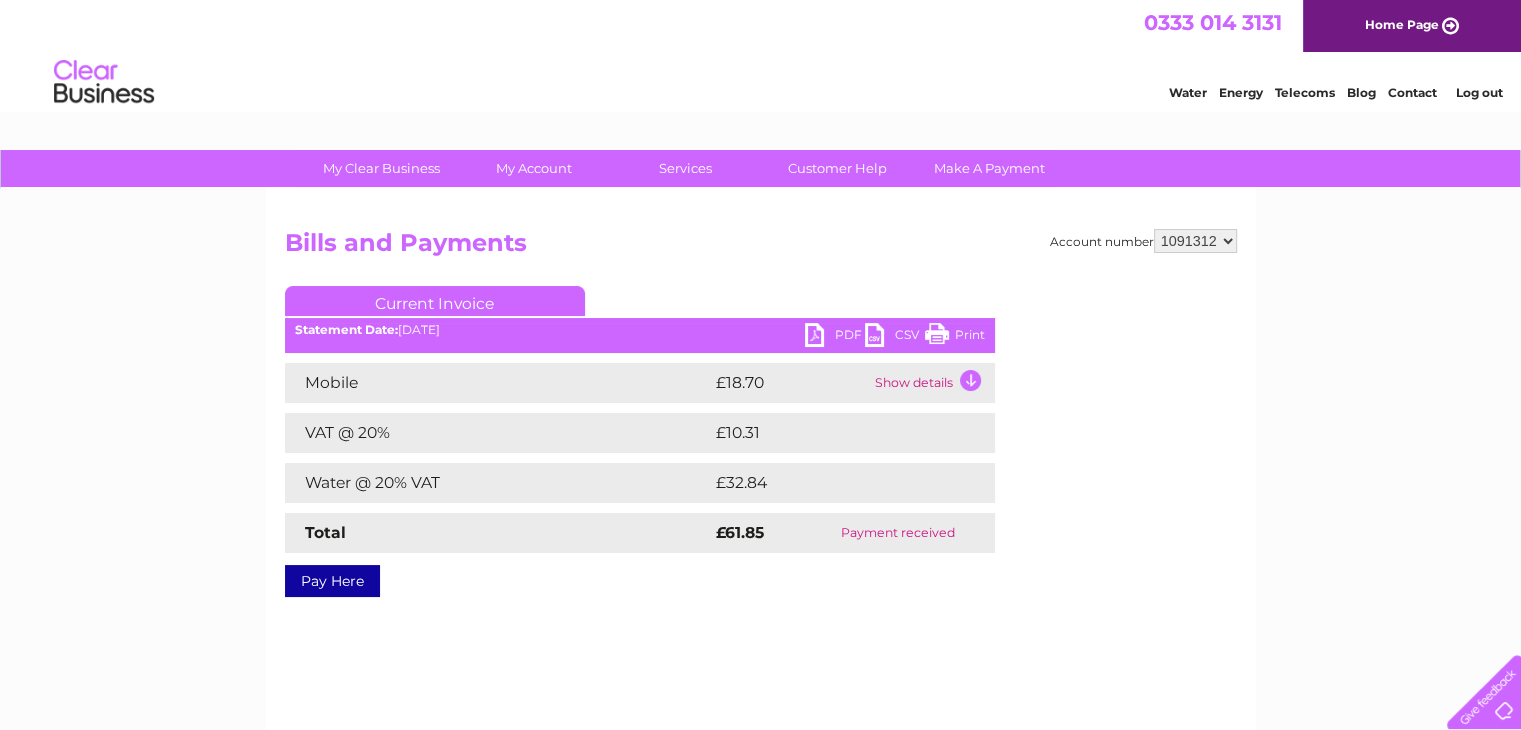 scroll, scrollTop: 0, scrollLeft: 0, axis: both 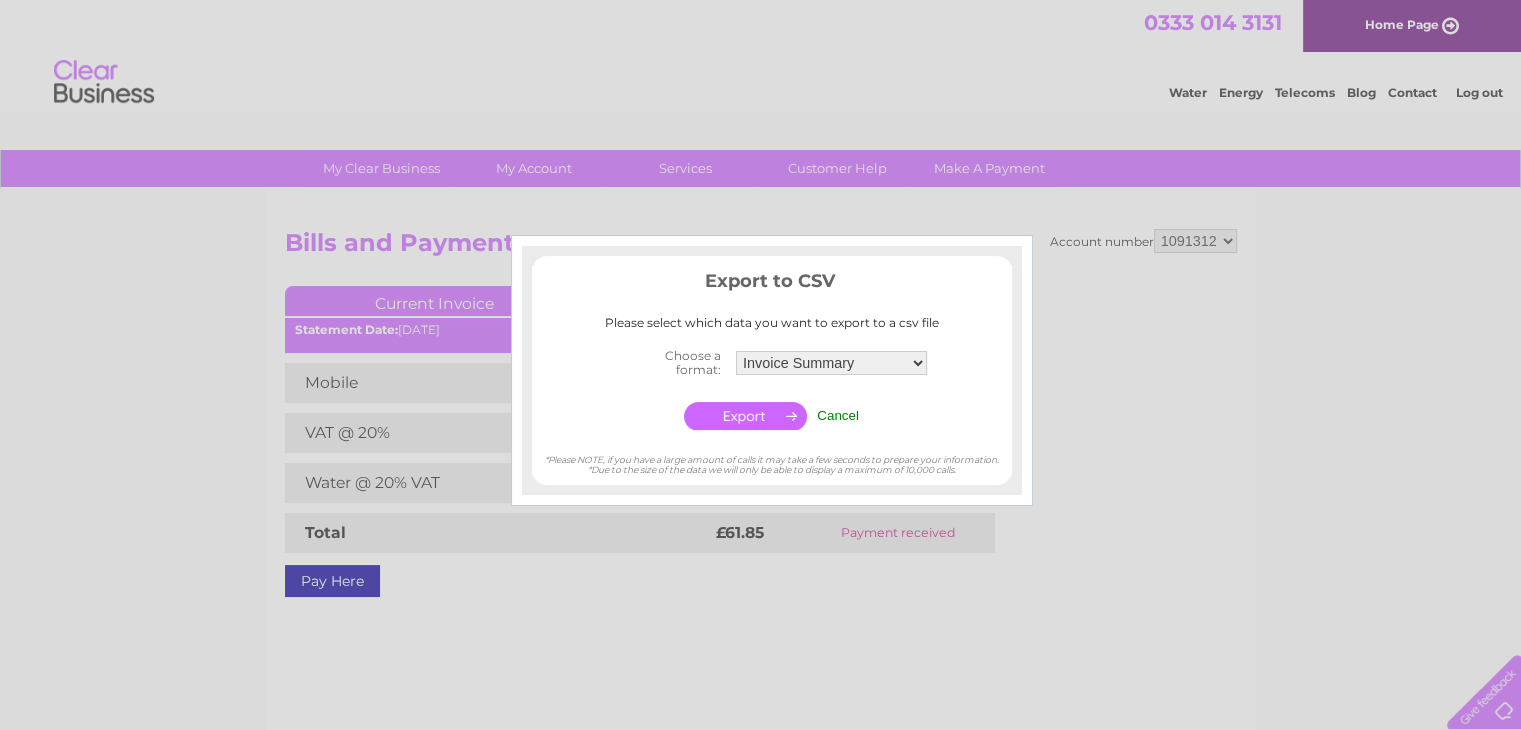 click at bounding box center (760, 365) 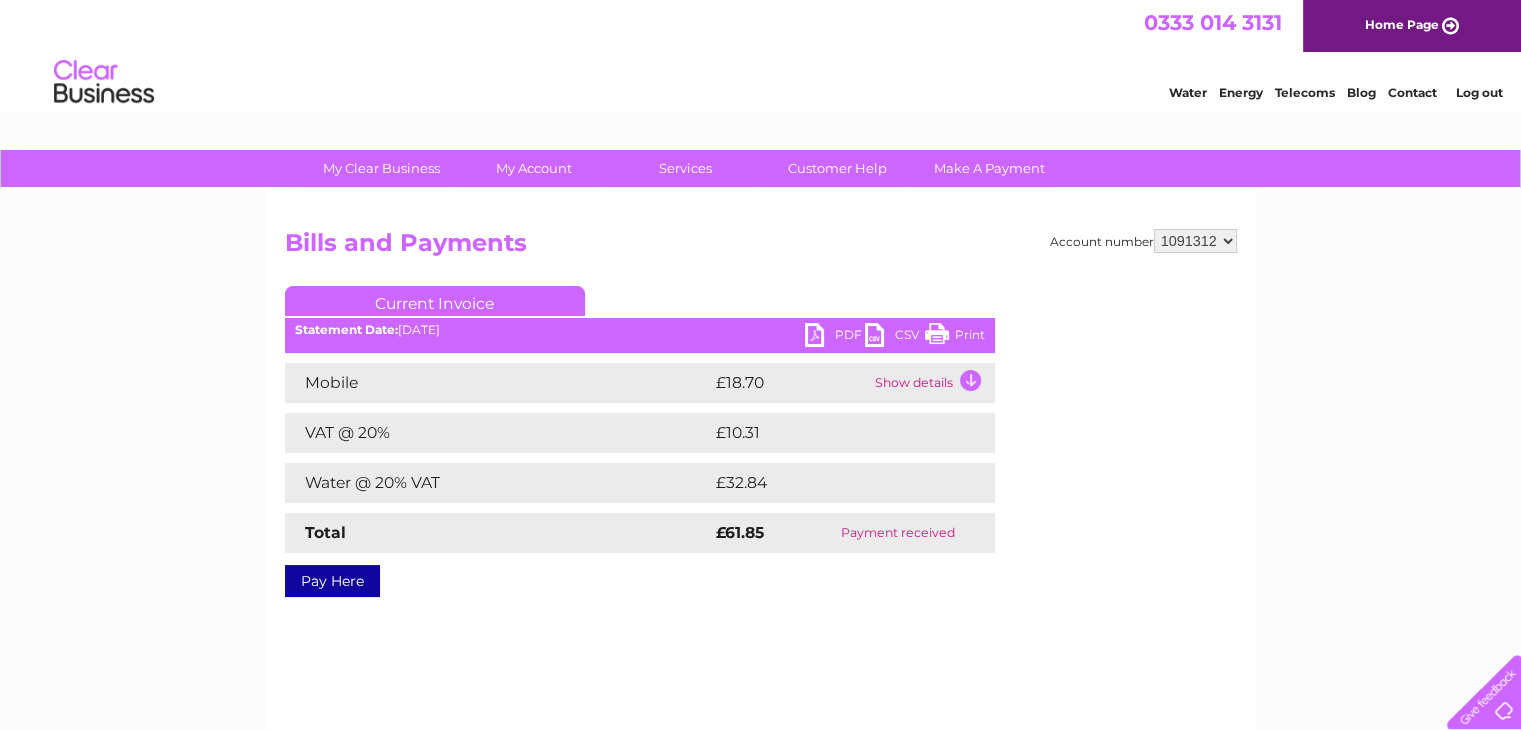 click on "Print" at bounding box center (955, 337) 